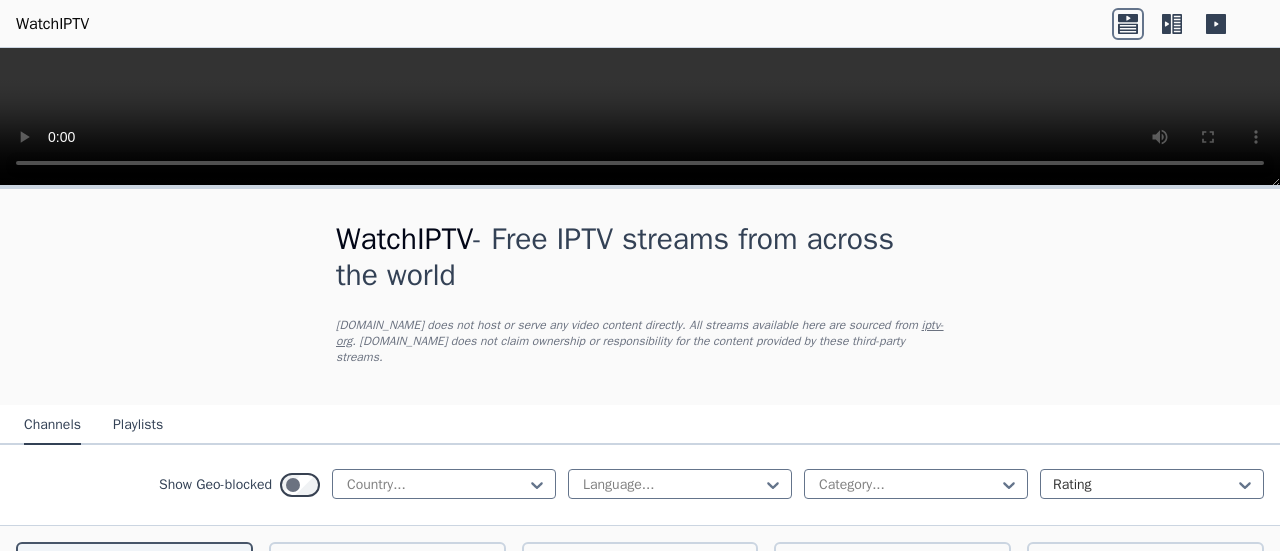 scroll, scrollTop: 0, scrollLeft: 0, axis: both 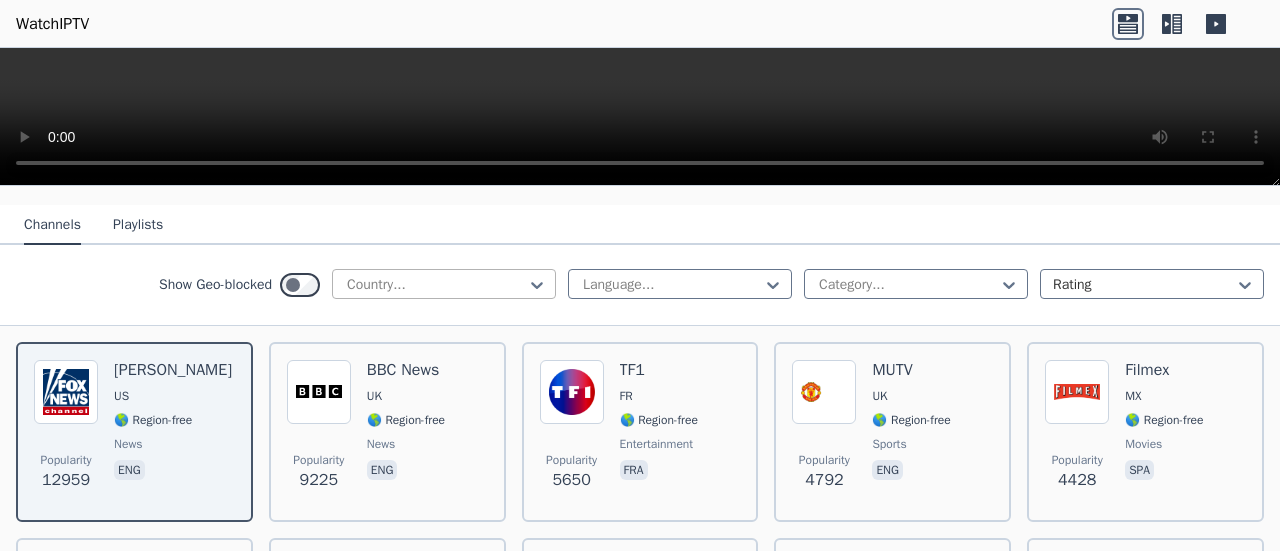 click at bounding box center [436, 285] 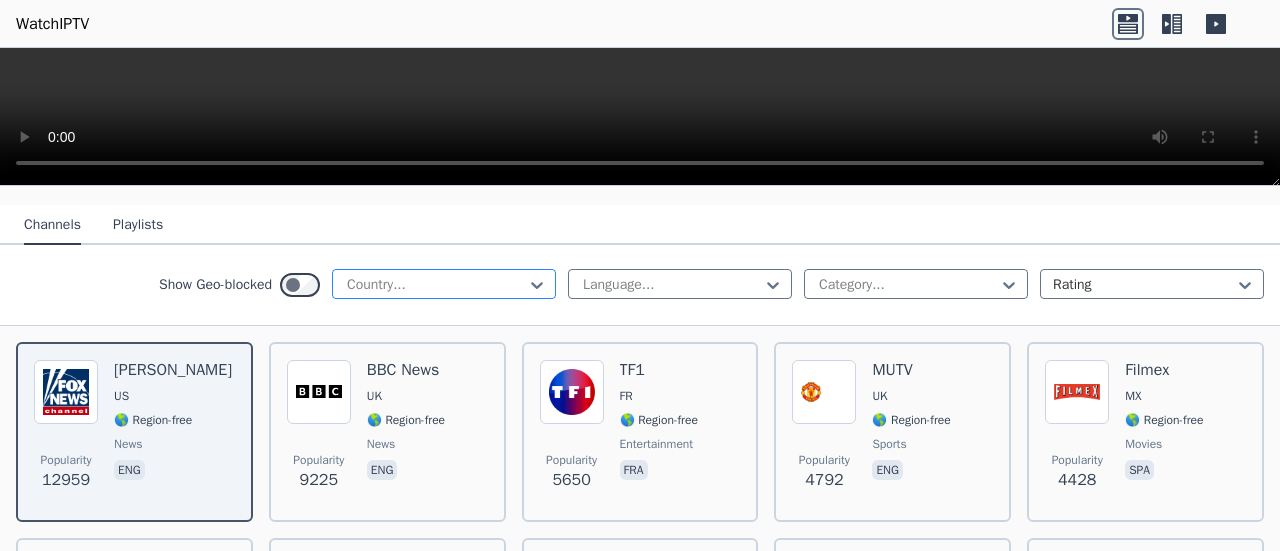 click at bounding box center (436, 285) 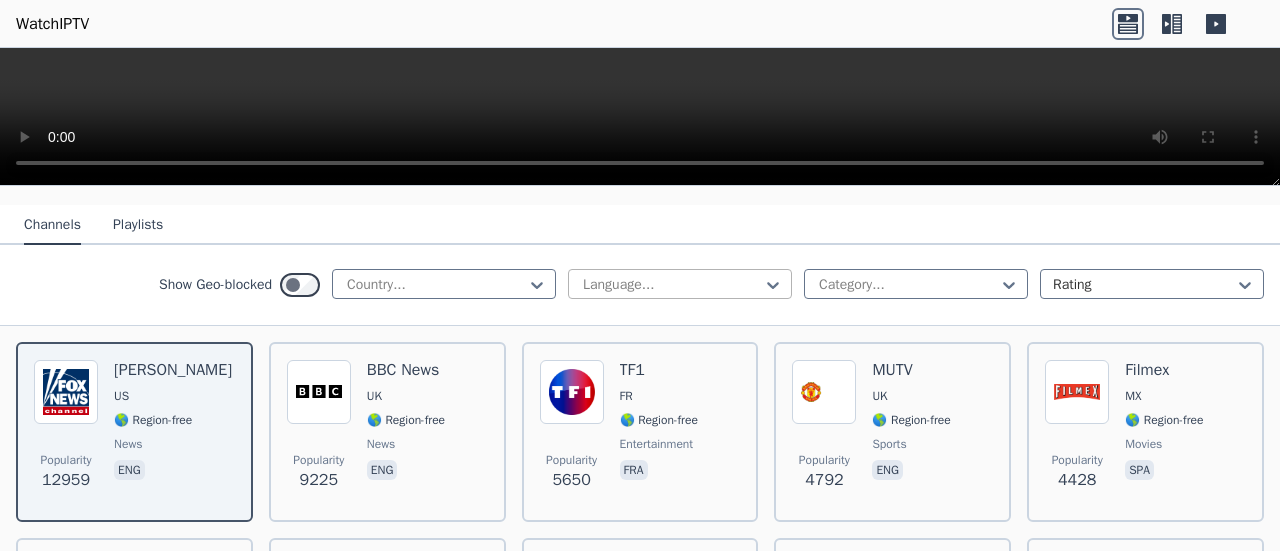click at bounding box center (672, 285) 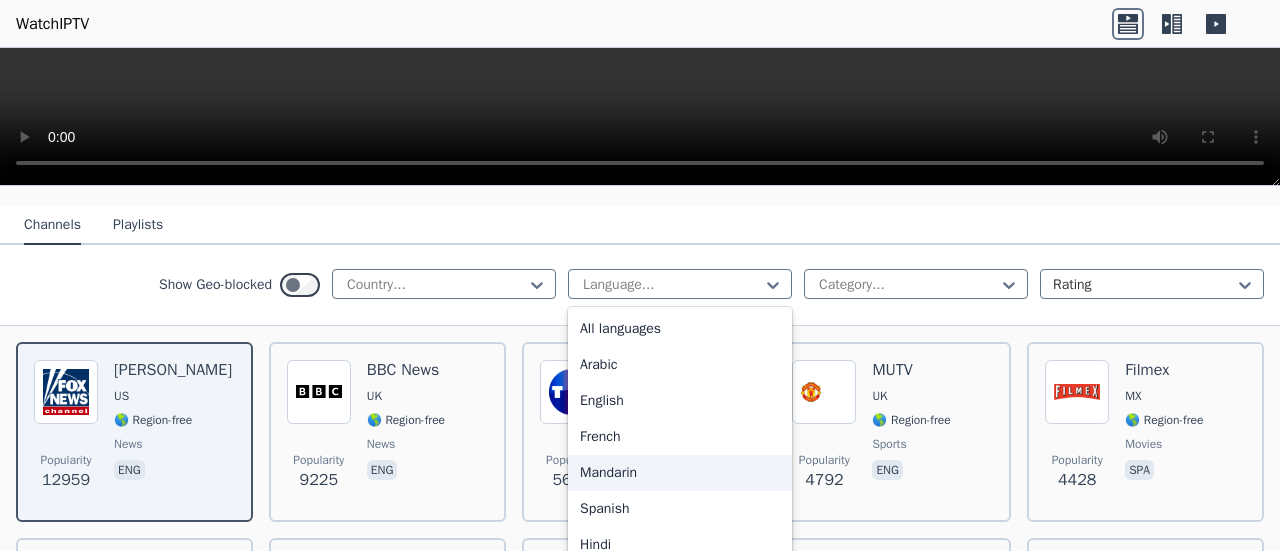click on "Mandarin" at bounding box center (680, 473) 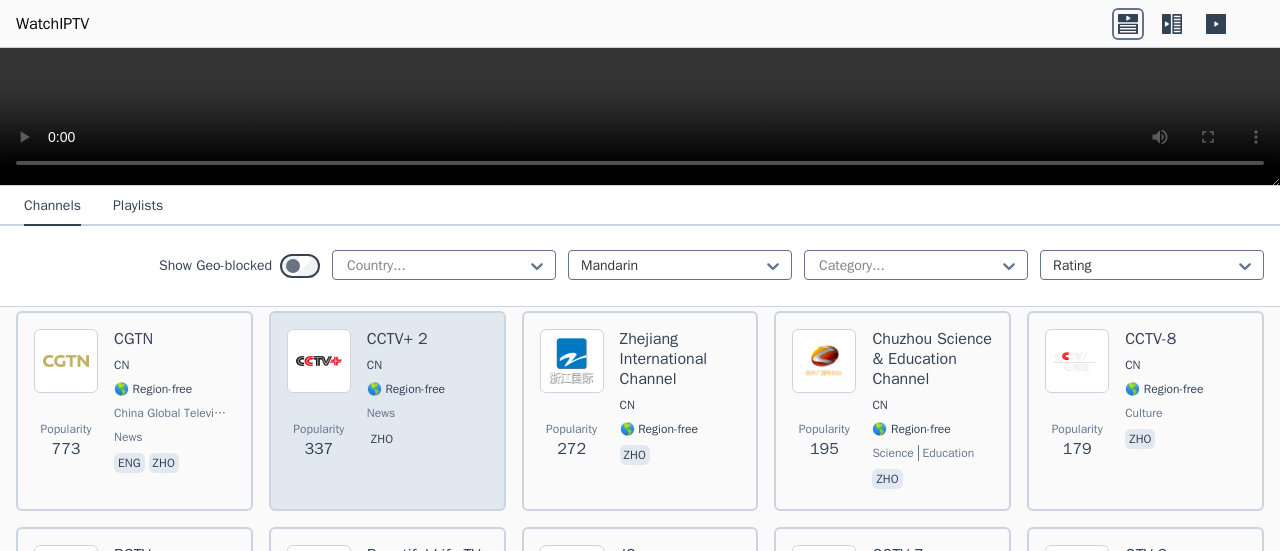 scroll, scrollTop: 200, scrollLeft: 0, axis: vertical 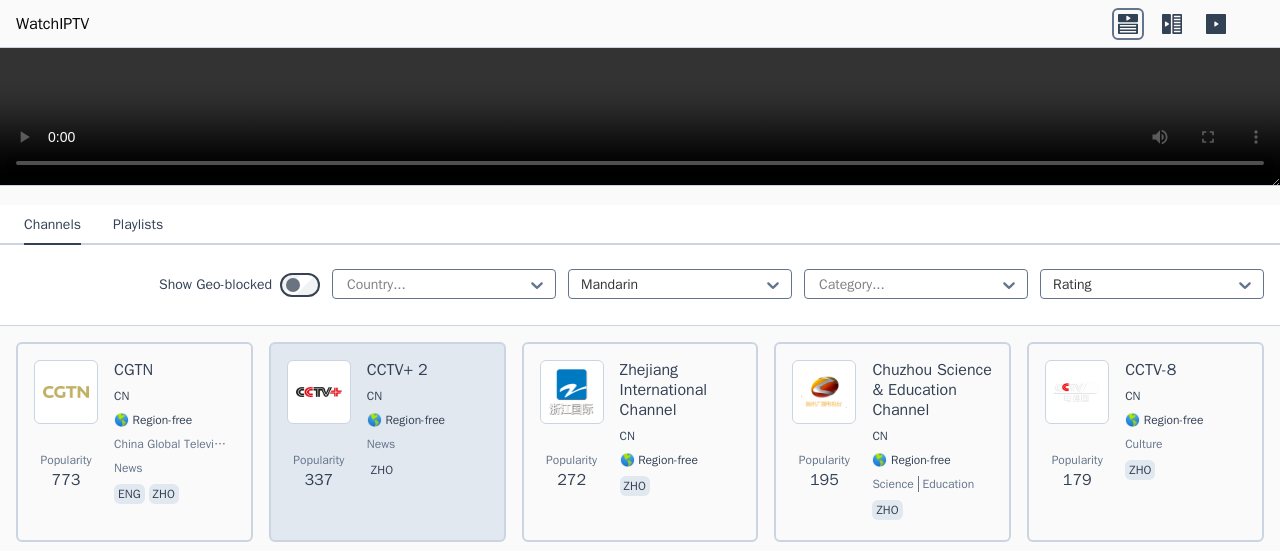 drag, startPoint x: 396, startPoint y: 377, endPoint x: 338, endPoint y: 393, distance: 60.166435 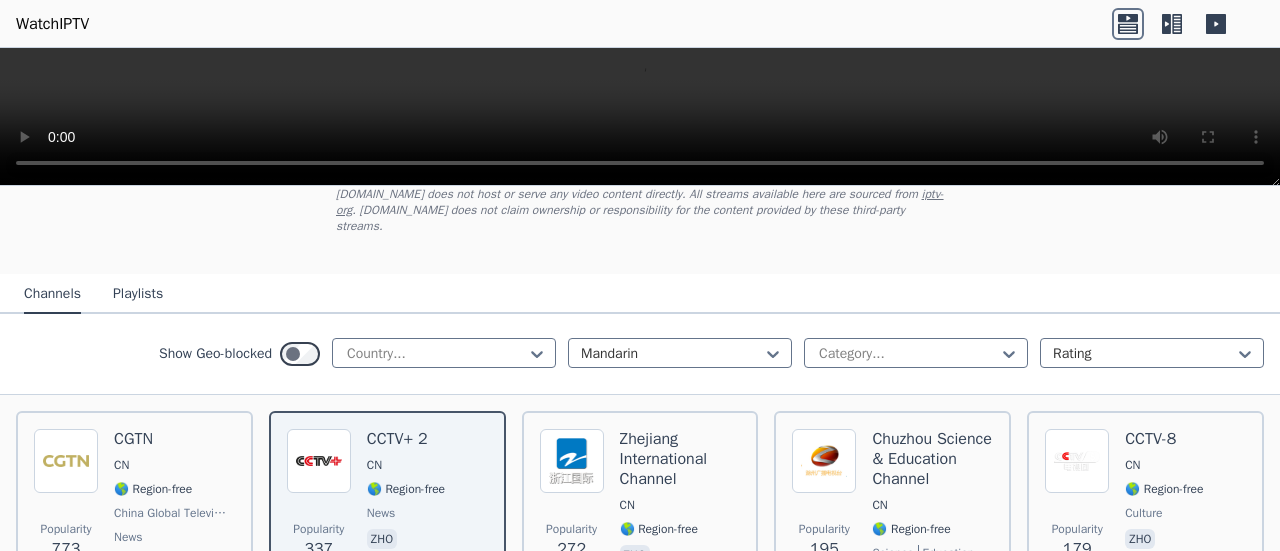 scroll, scrollTop: 100, scrollLeft: 0, axis: vertical 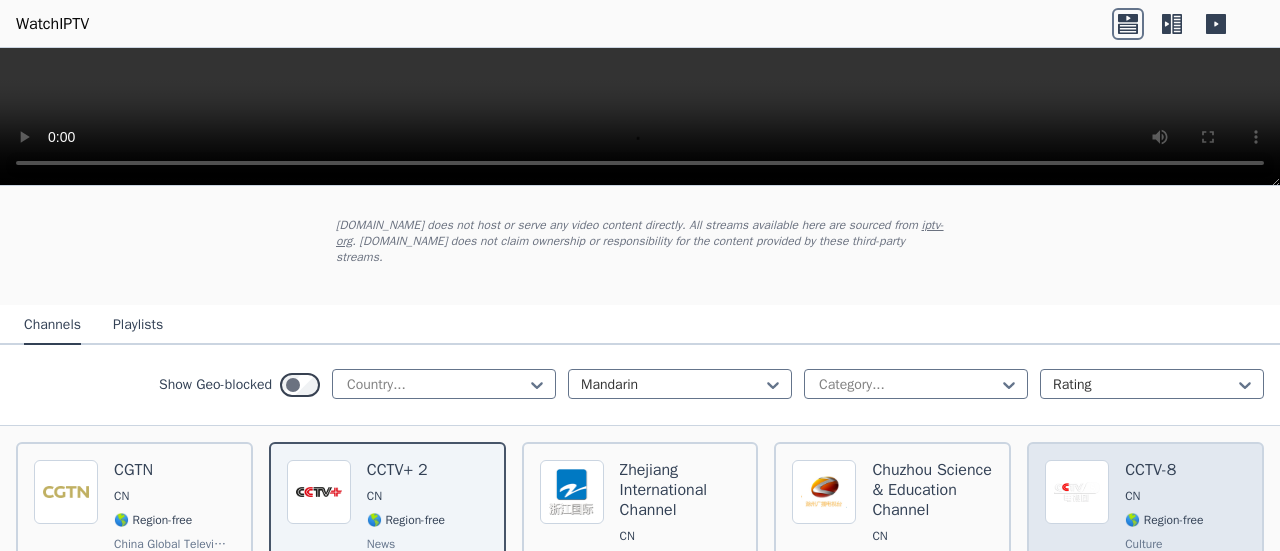 click on "🌎 Region-free" at bounding box center [1164, 520] 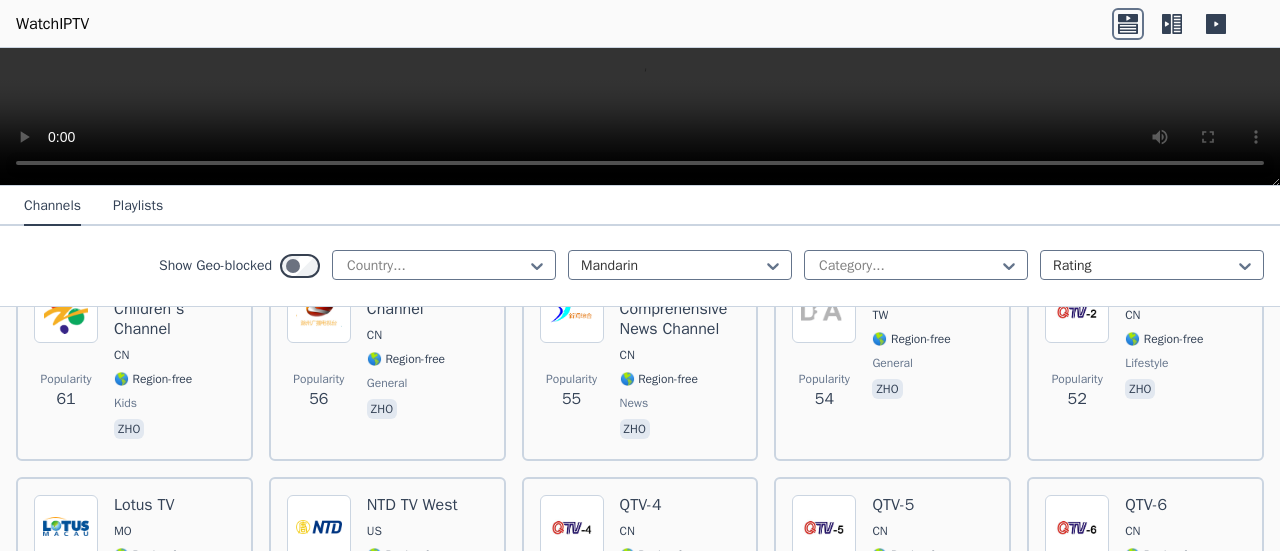 scroll, scrollTop: 1300, scrollLeft: 0, axis: vertical 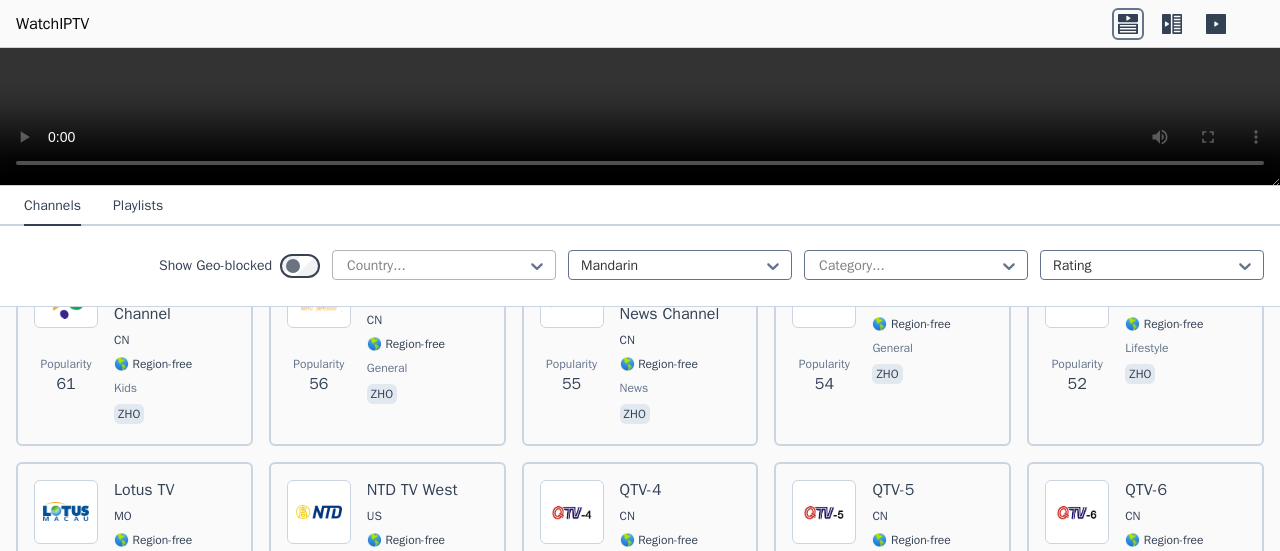 click at bounding box center [436, 266] 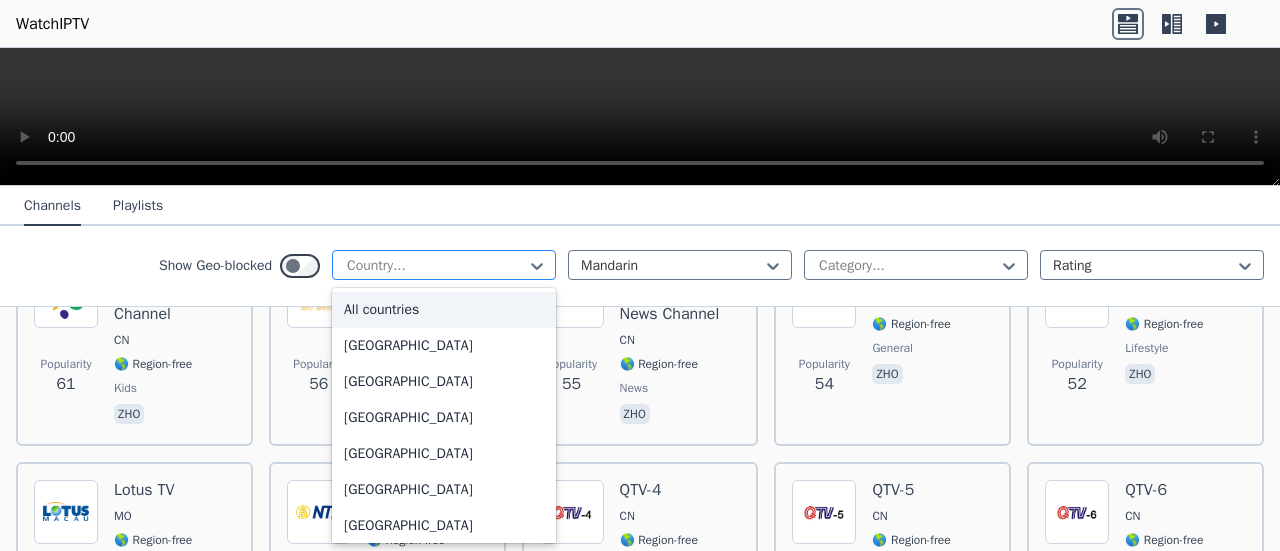 click at bounding box center (436, 266) 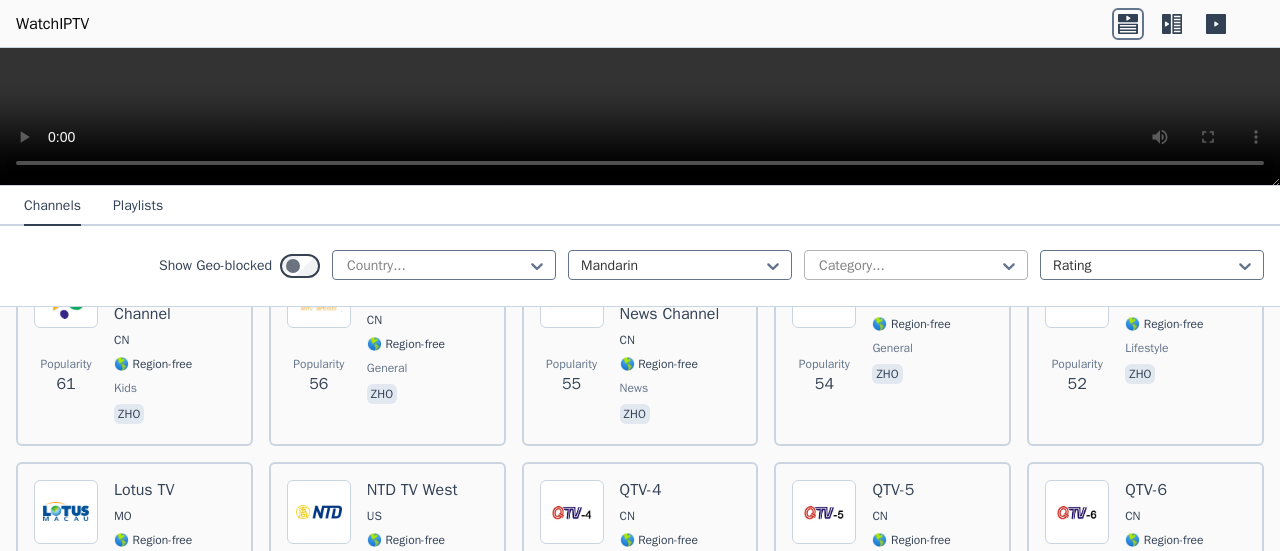 click at bounding box center [908, 266] 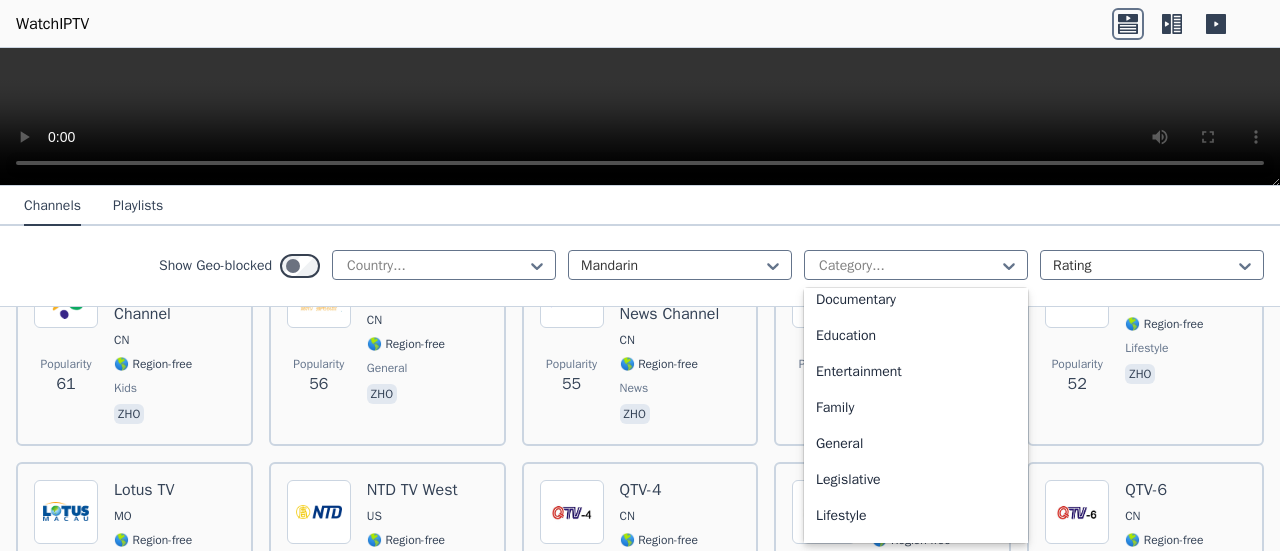 scroll, scrollTop: 400, scrollLeft: 0, axis: vertical 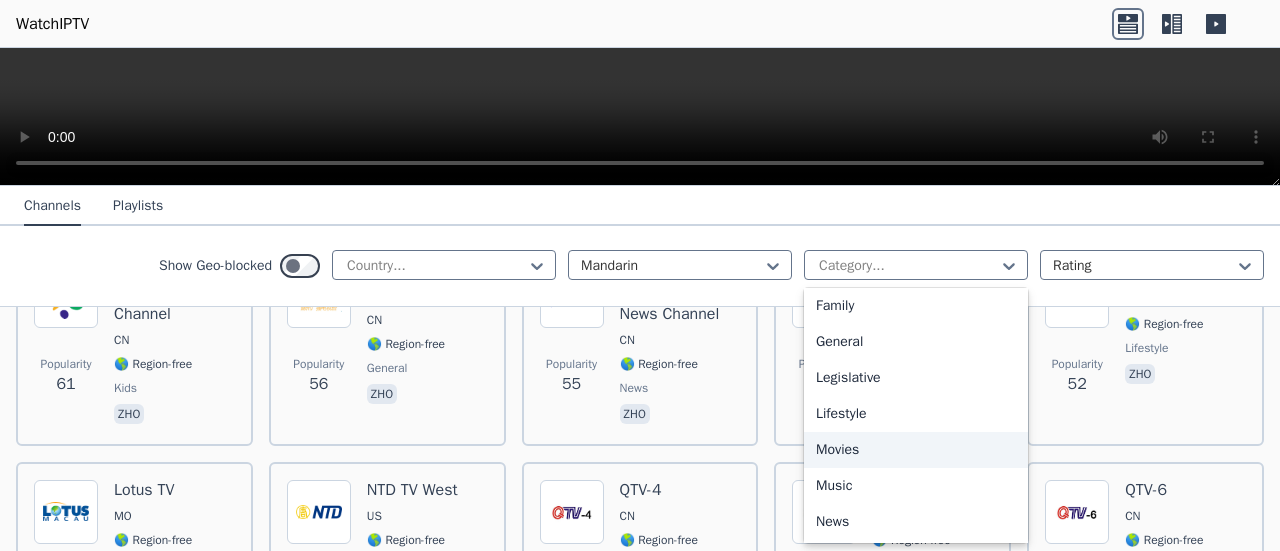 click on "Movies" at bounding box center [916, 450] 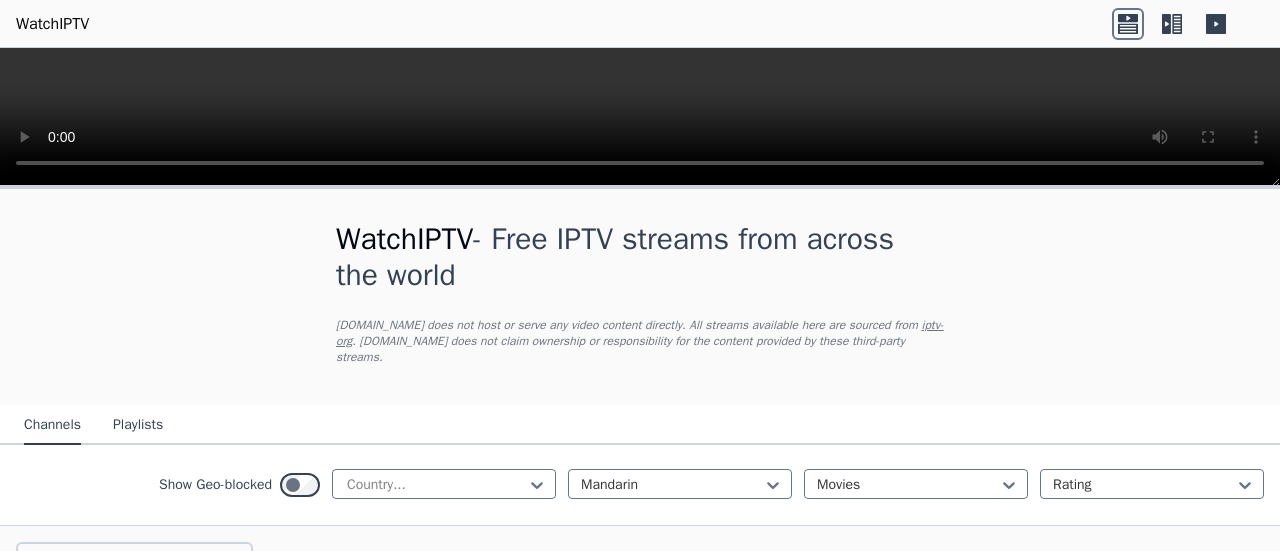 scroll, scrollTop: 238, scrollLeft: 0, axis: vertical 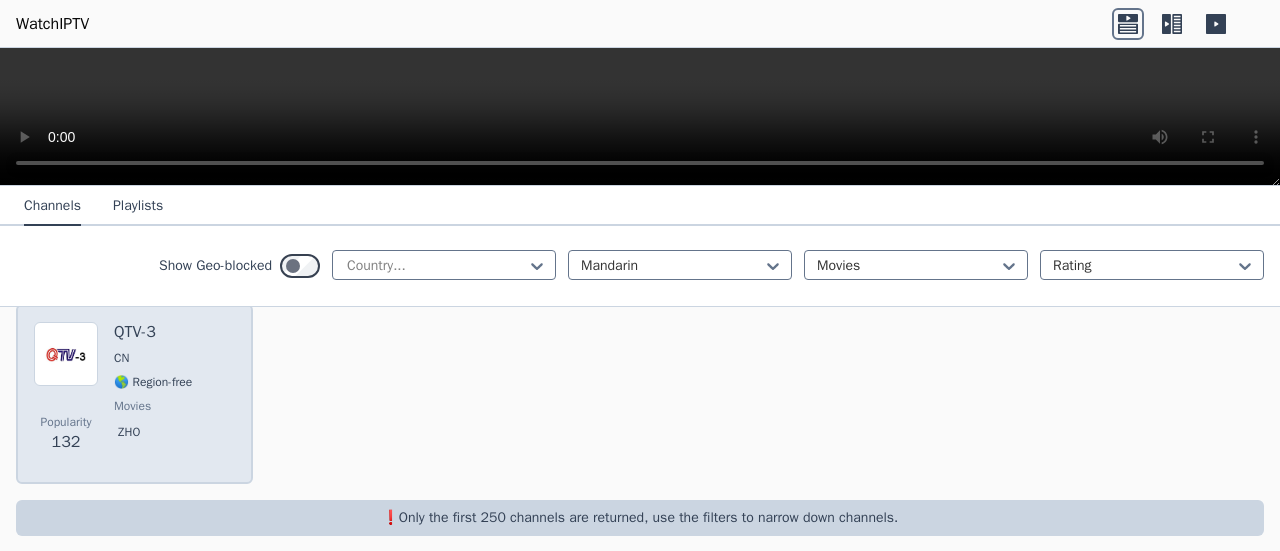 click on "CN" at bounding box center [153, 358] 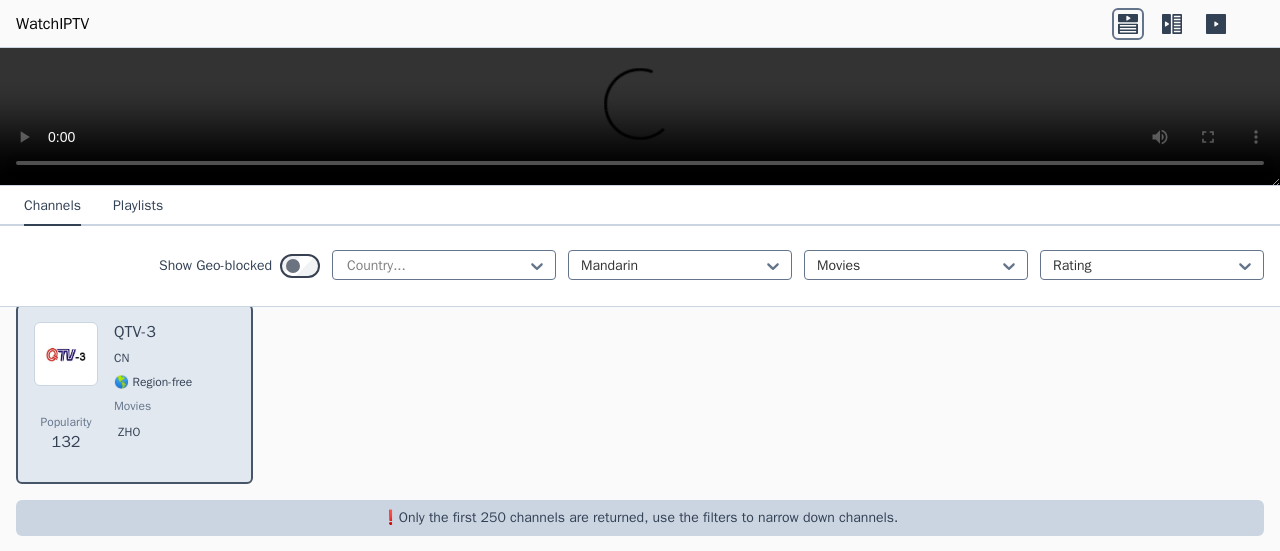 click on "QTV-3 CN 🌎 Region-free movies zho" at bounding box center [153, 394] 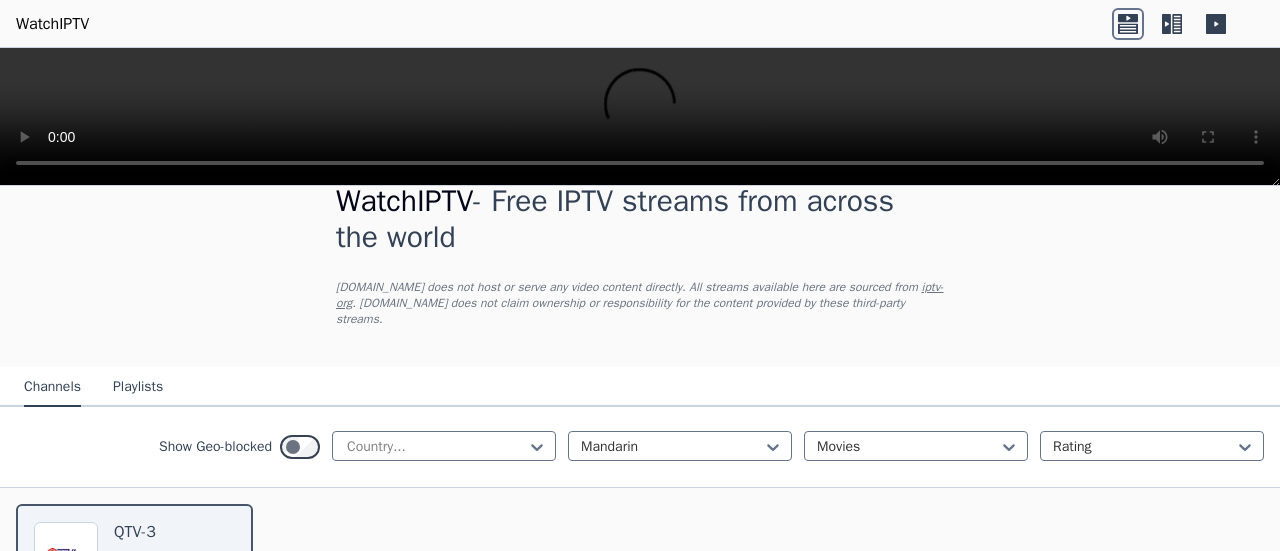 scroll, scrollTop: 238, scrollLeft: 0, axis: vertical 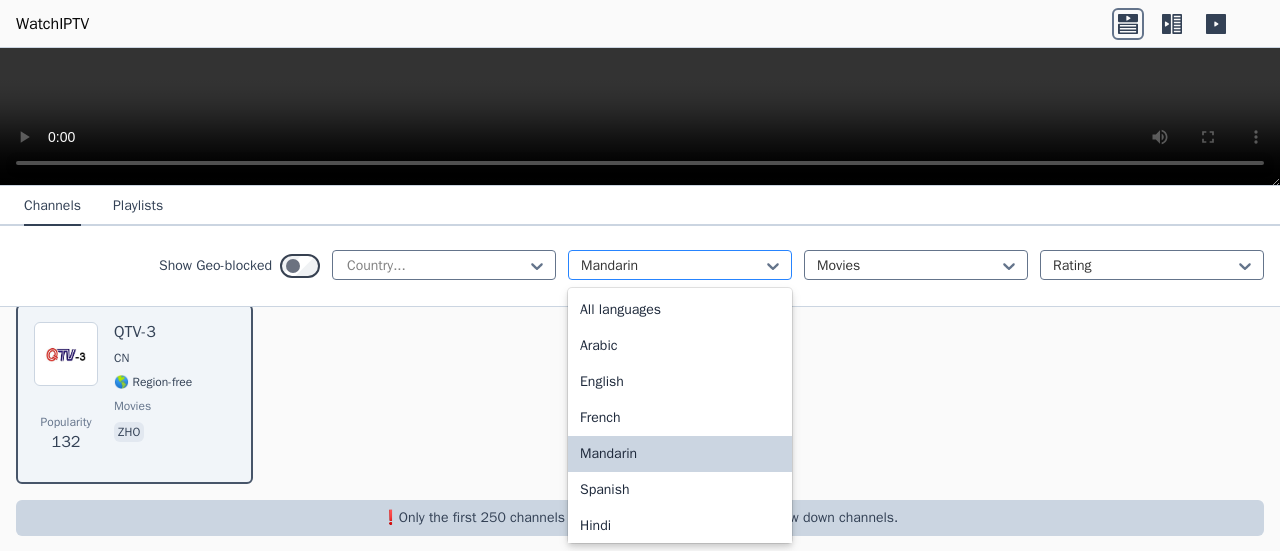 click at bounding box center (672, 266) 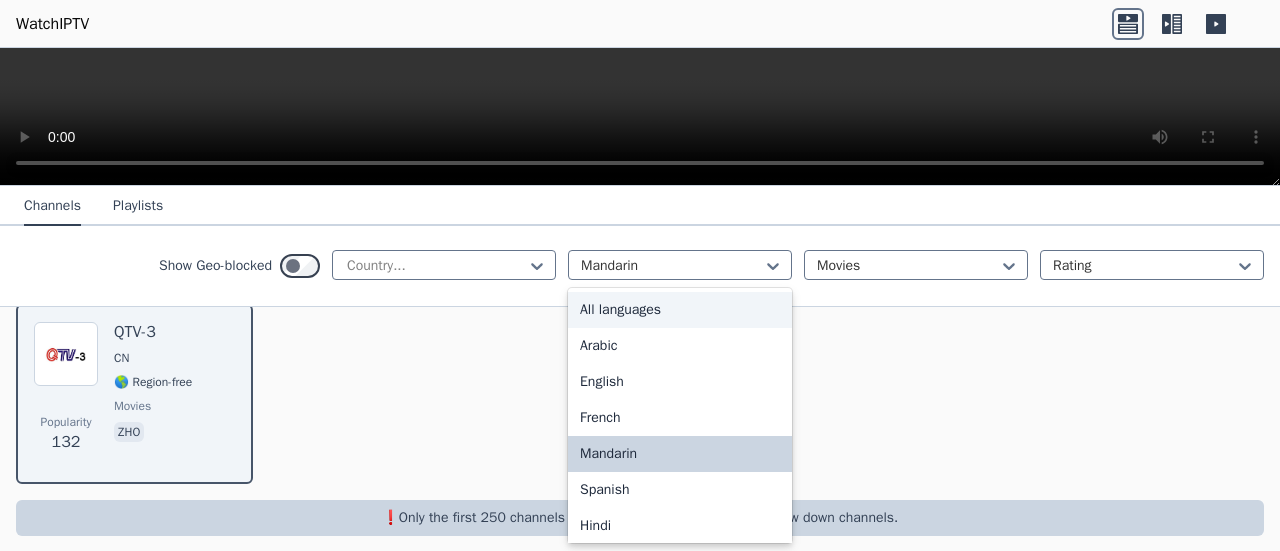 click on "All languages" at bounding box center (680, 310) 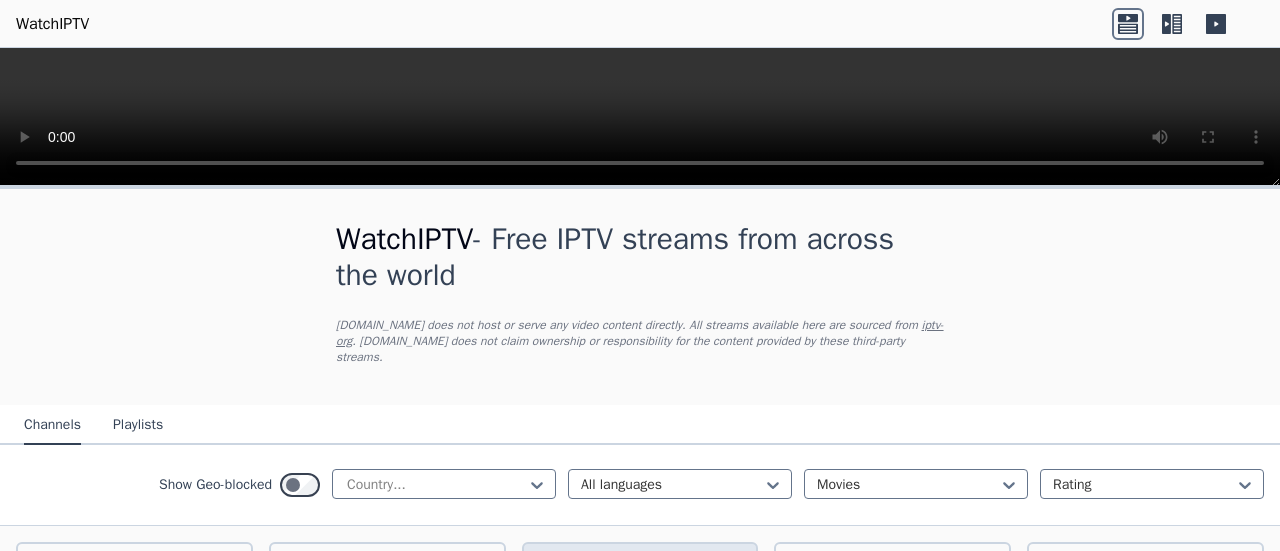 scroll, scrollTop: 238, scrollLeft: 0, axis: vertical 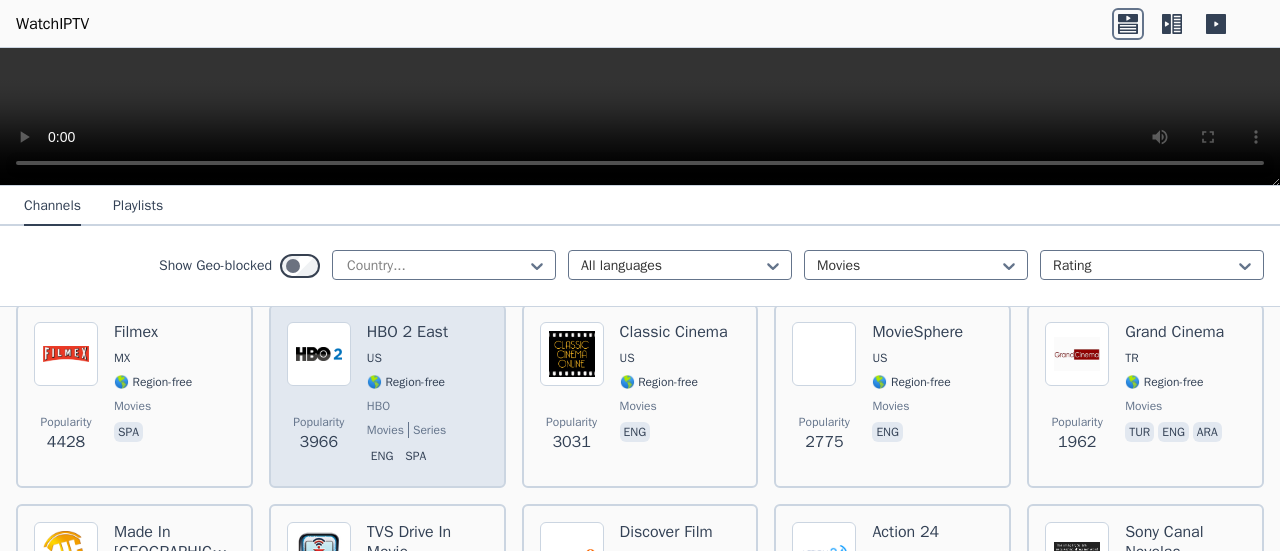 click on "🌎 Region-free" at bounding box center (406, 382) 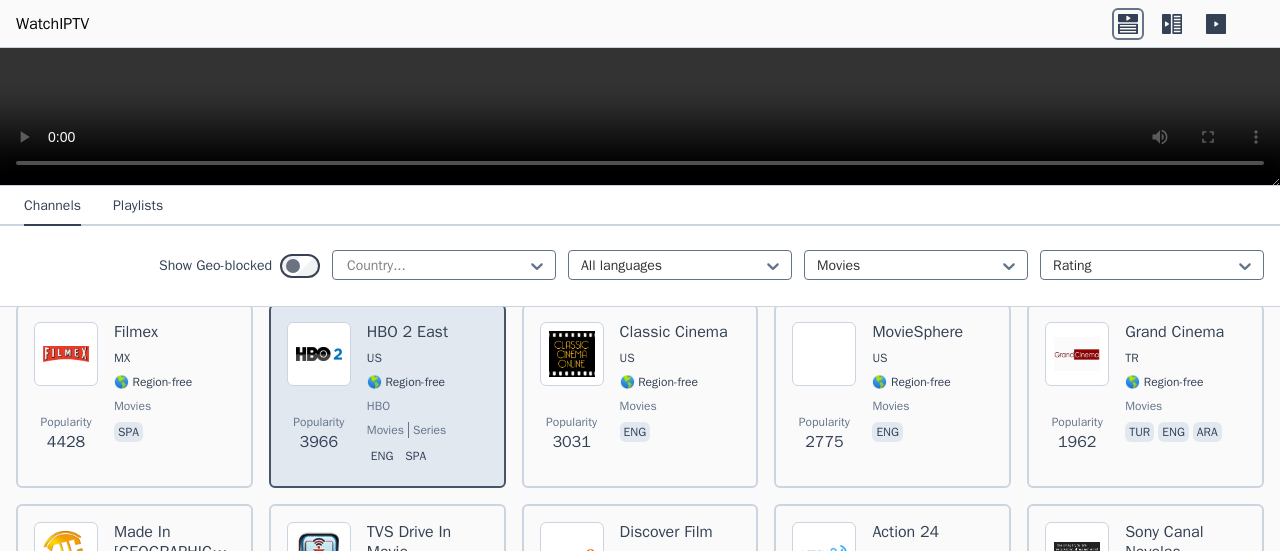 click on "🌎 Region-free" at bounding box center (406, 382) 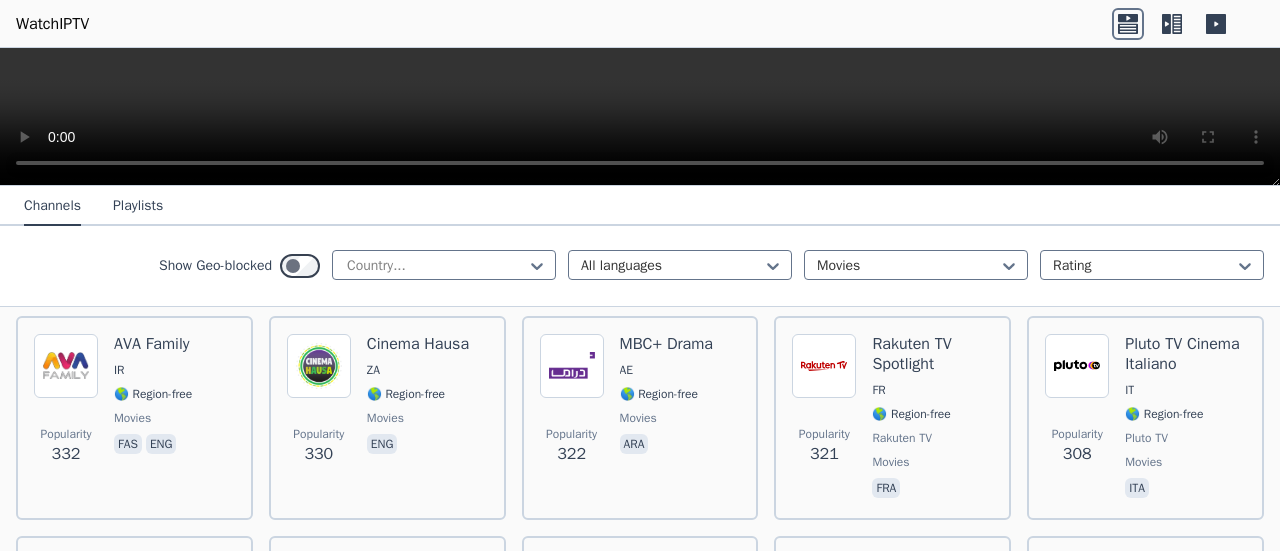 scroll, scrollTop: 1638, scrollLeft: 0, axis: vertical 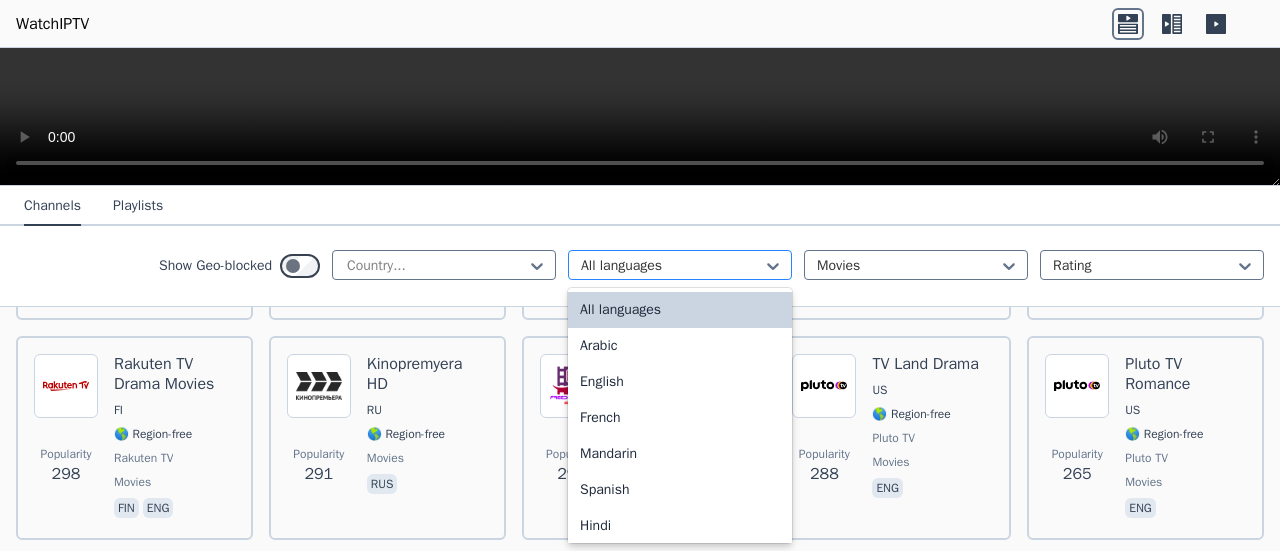 click at bounding box center [672, 266] 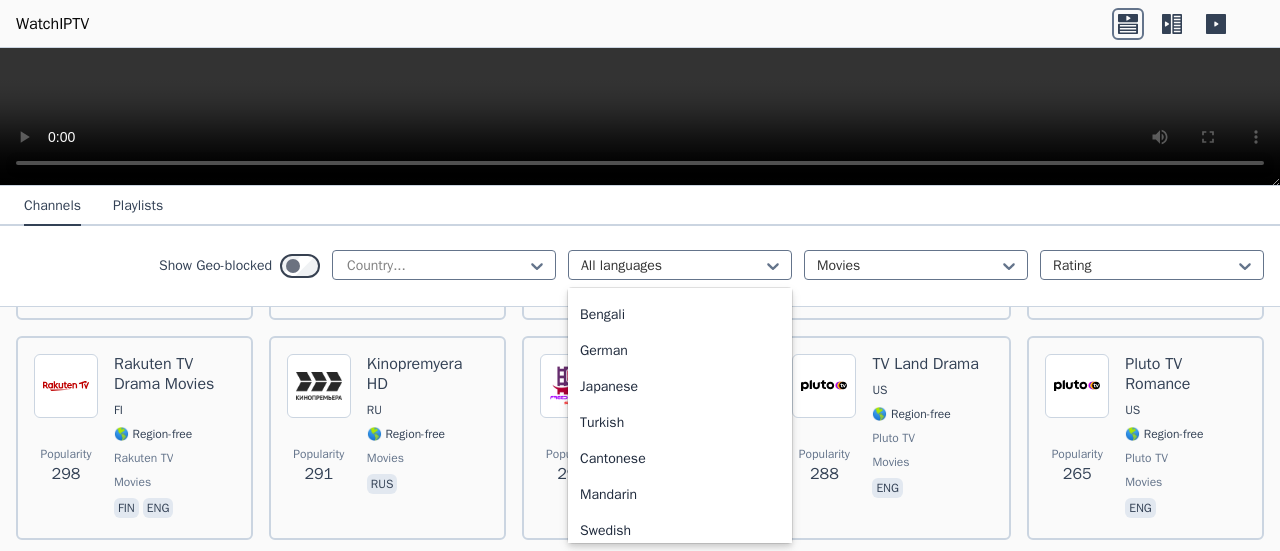 scroll, scrollTop: 400, scrollLeft: 0, axis: vertical 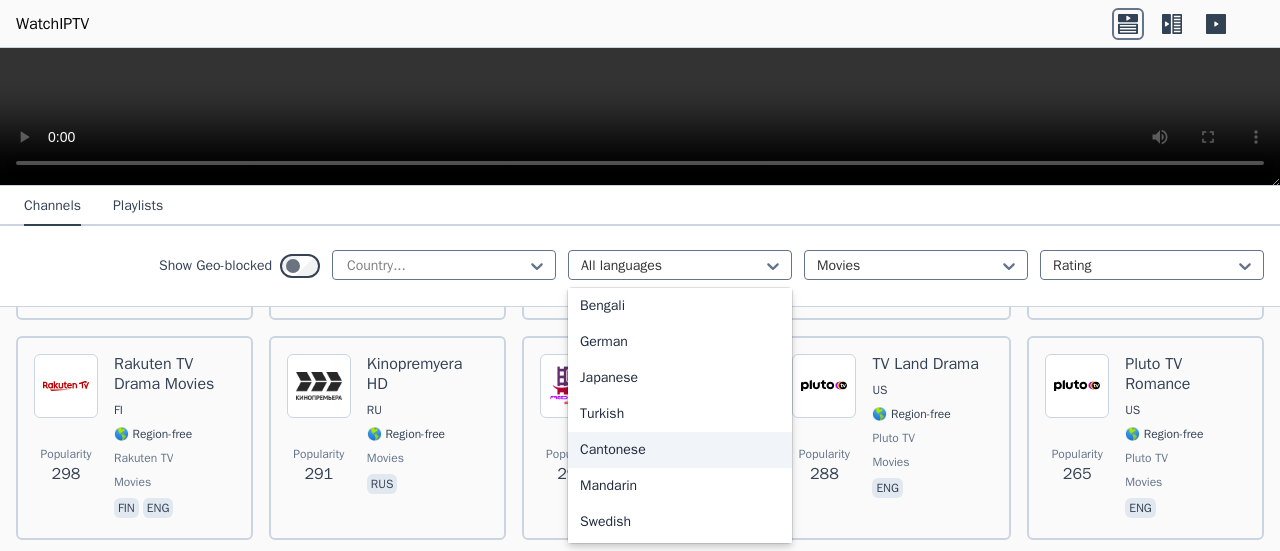 click on "Cantonese" at bounding box center (680, 450) 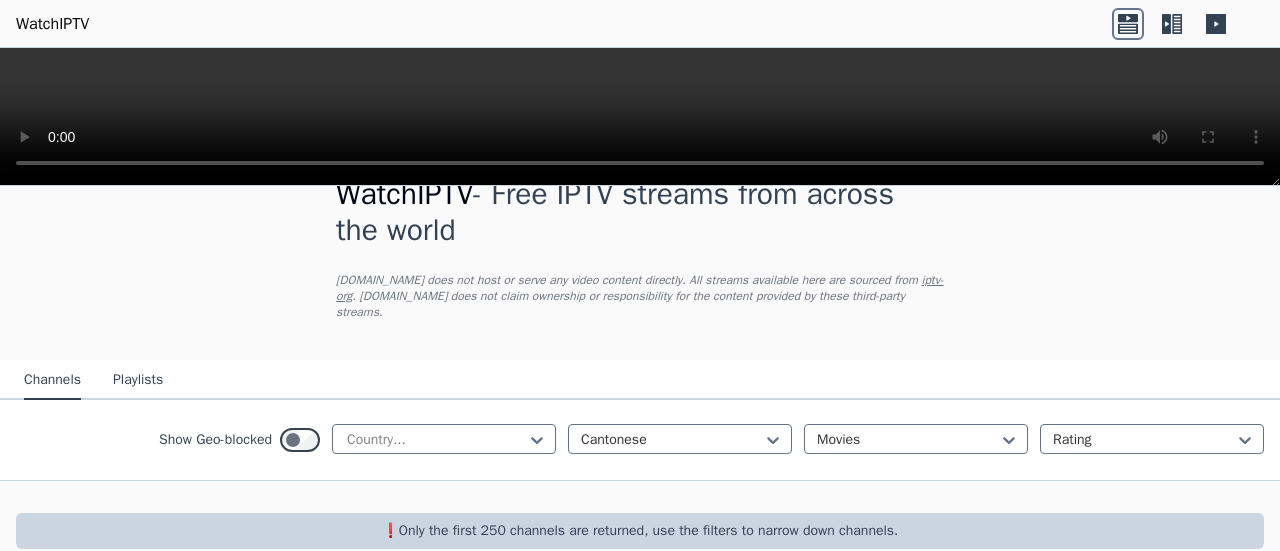 scroll, scrollTop: 58, scrollLeft: 0, axis: vertical 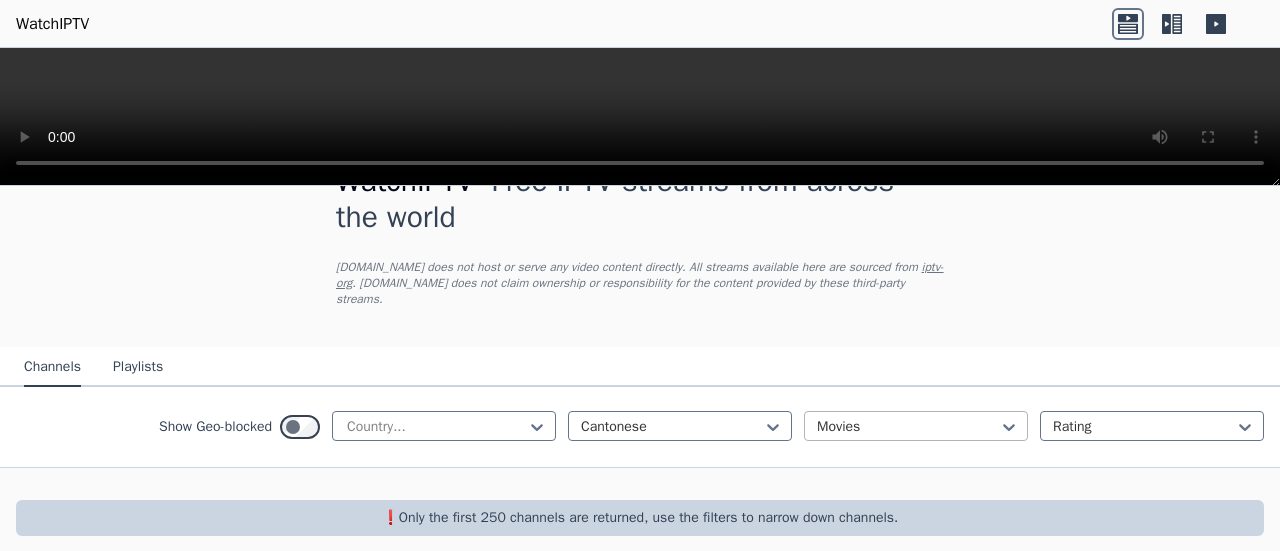 click at bounding box center [908, 427] 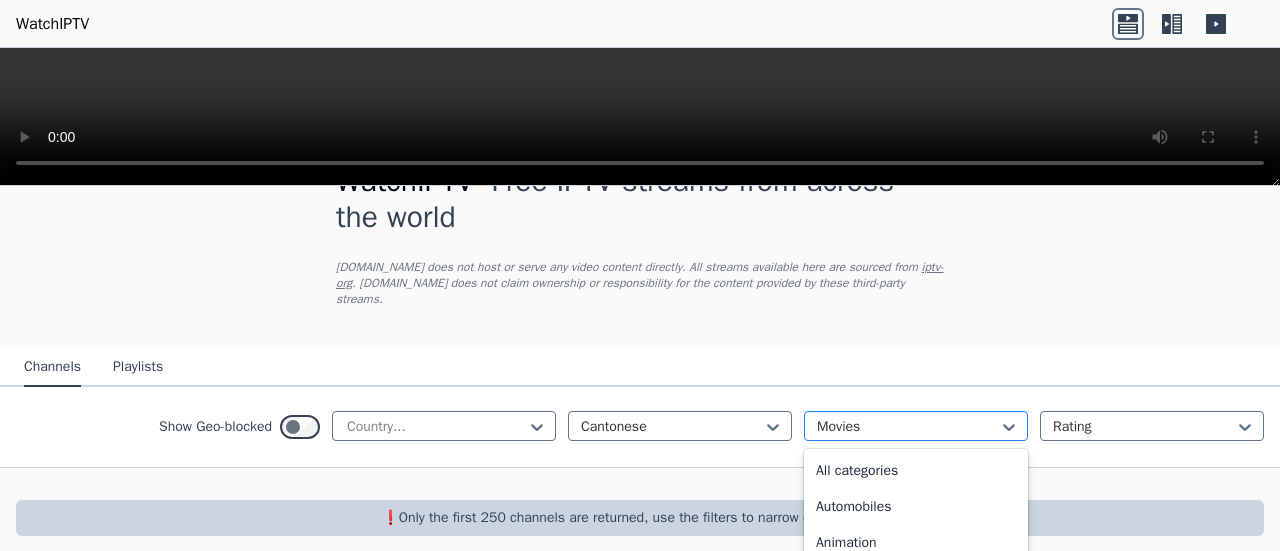 scroll, scrollTop: 292, scrollLeft: 0, axis: vertical 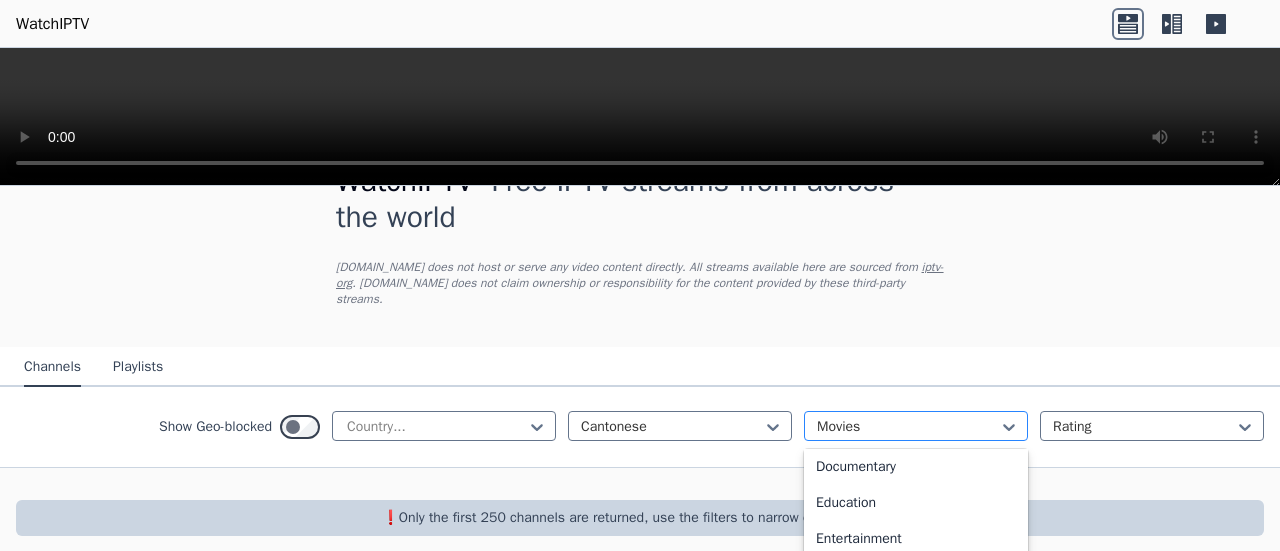 click at bounding box center [908, 427] 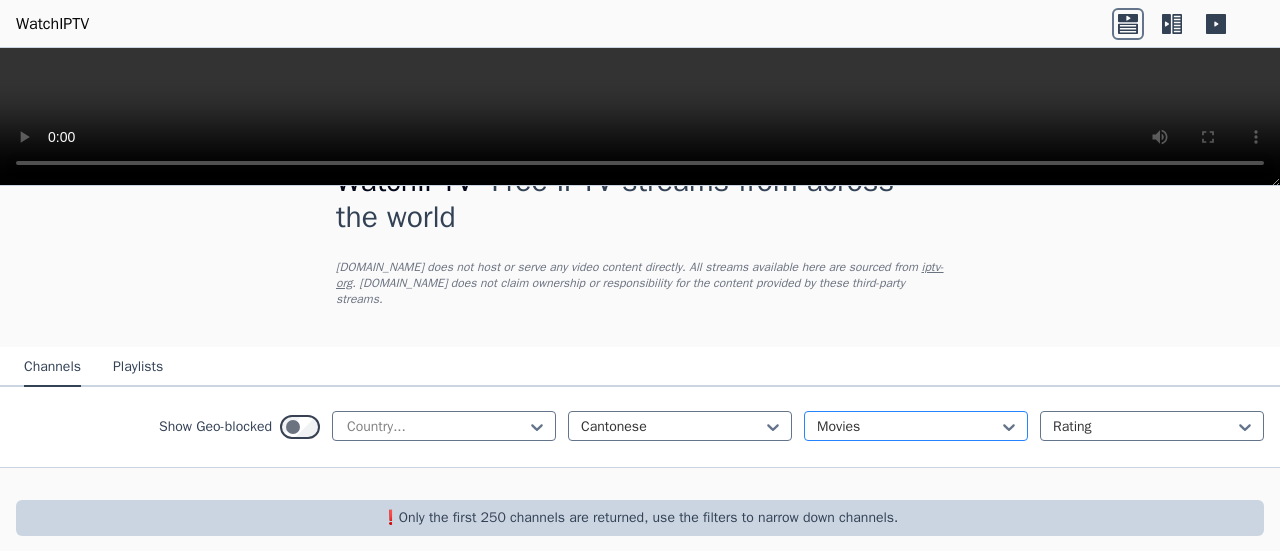 click at bounding box center [908, 427] 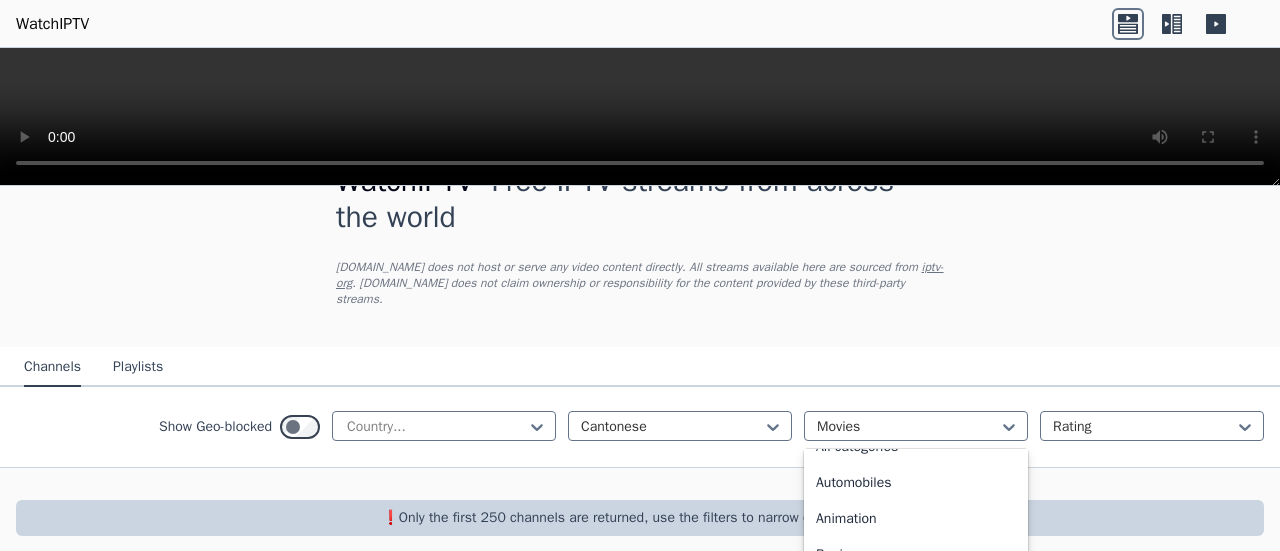 scroll, scrollTop: 0, scrollLeft: 0, axis: both 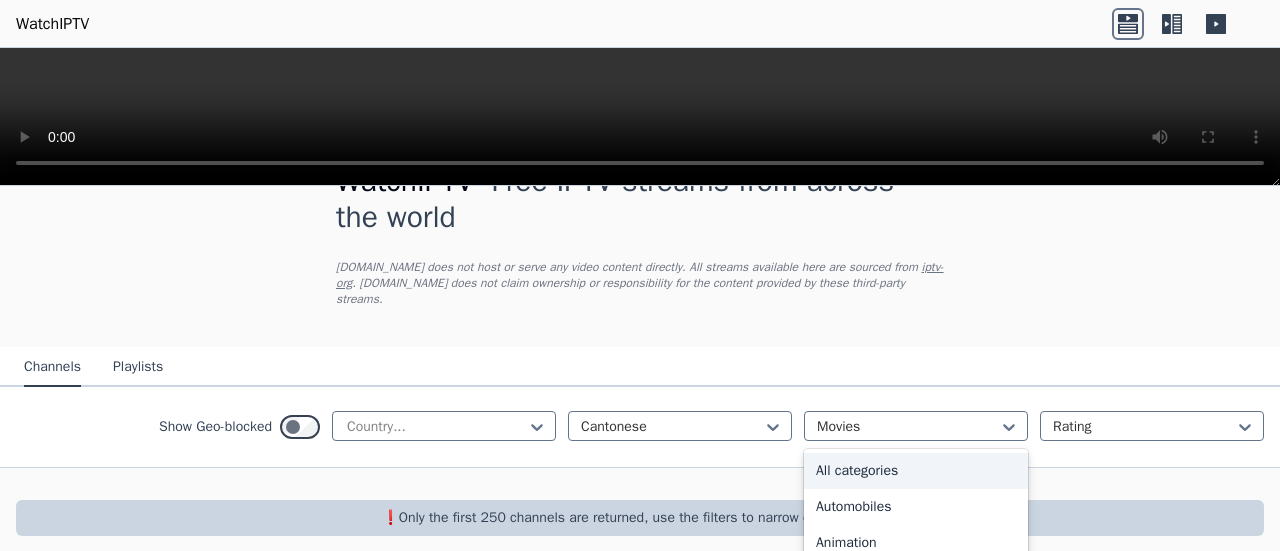 click on "All categories" at bounding box center (916, 471) 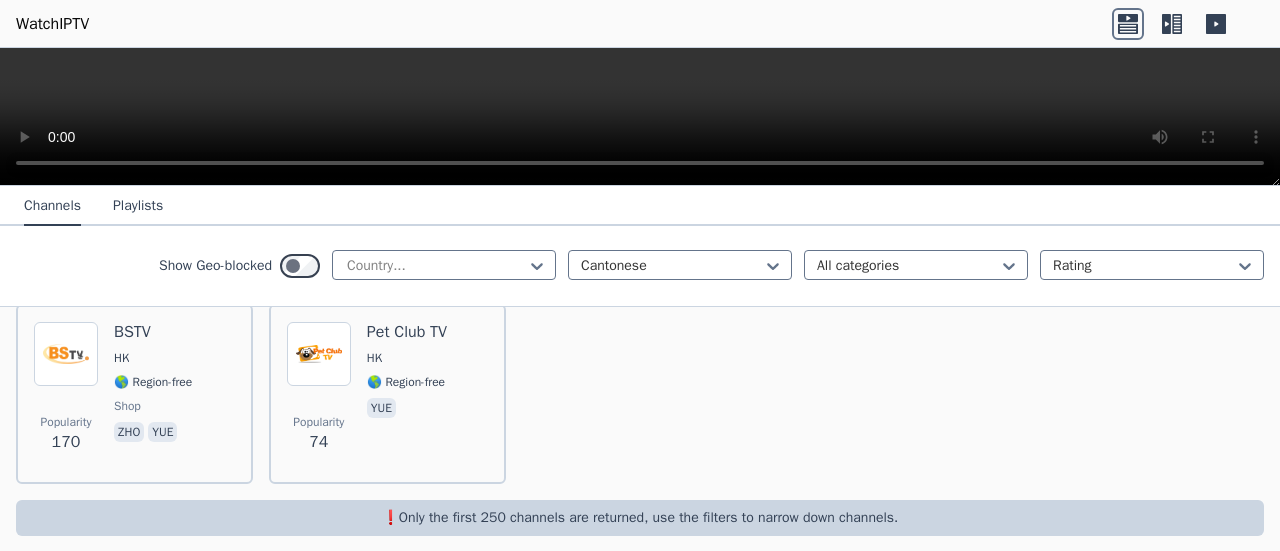 scroll, scrollTop: 138, scrollLeft: 0, axis: vertical 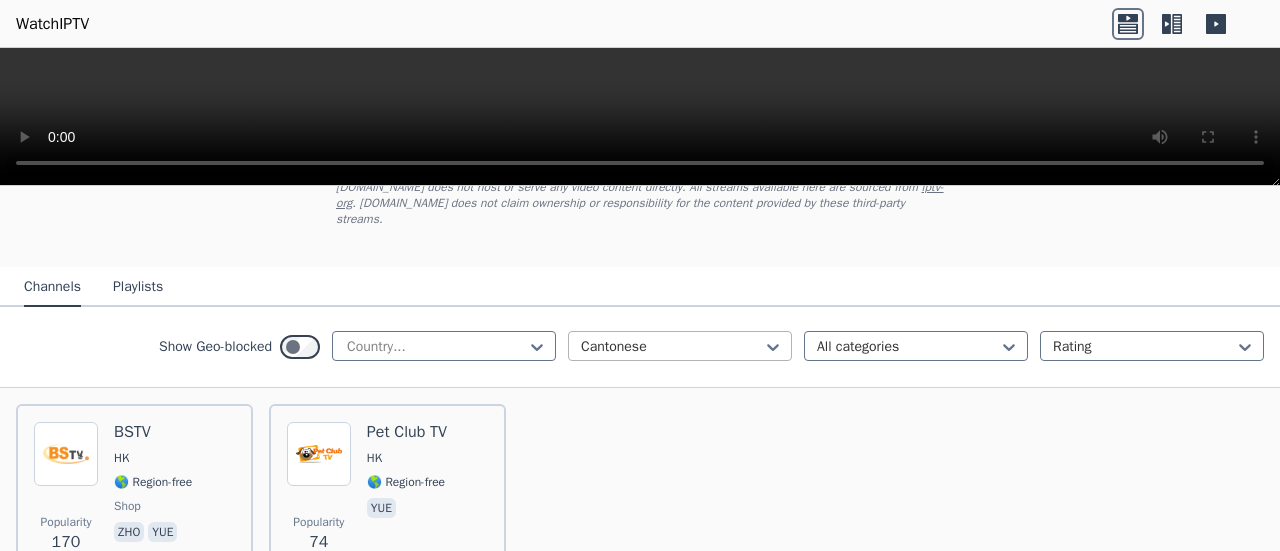 click at bounding box center (672, 347) 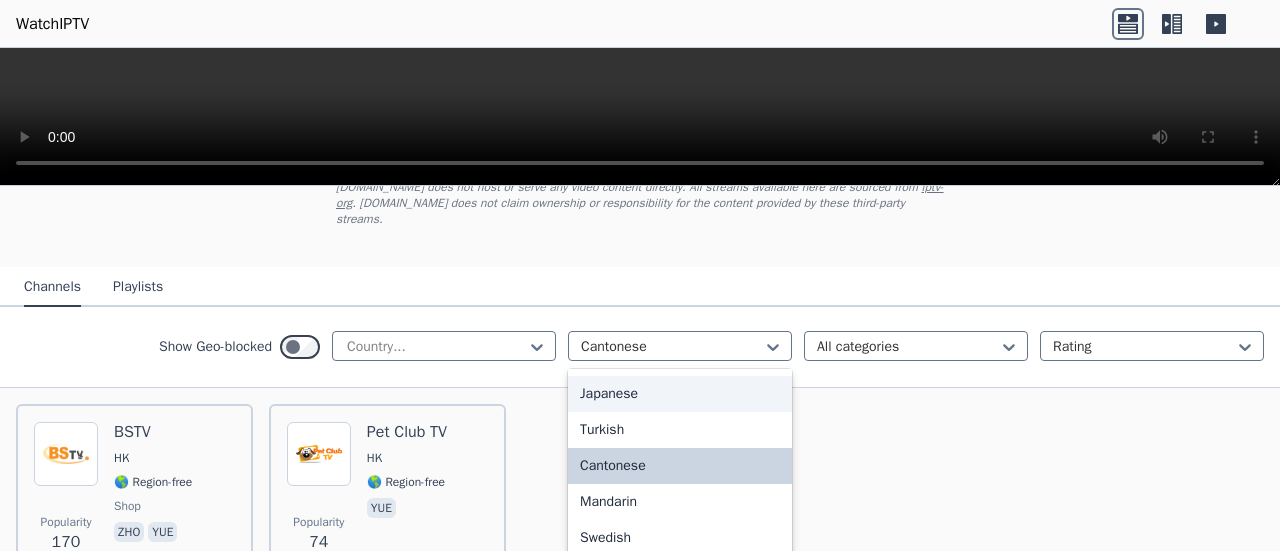 scroll, scrollTop: 492, scrollLeft: 0, axis: vertical 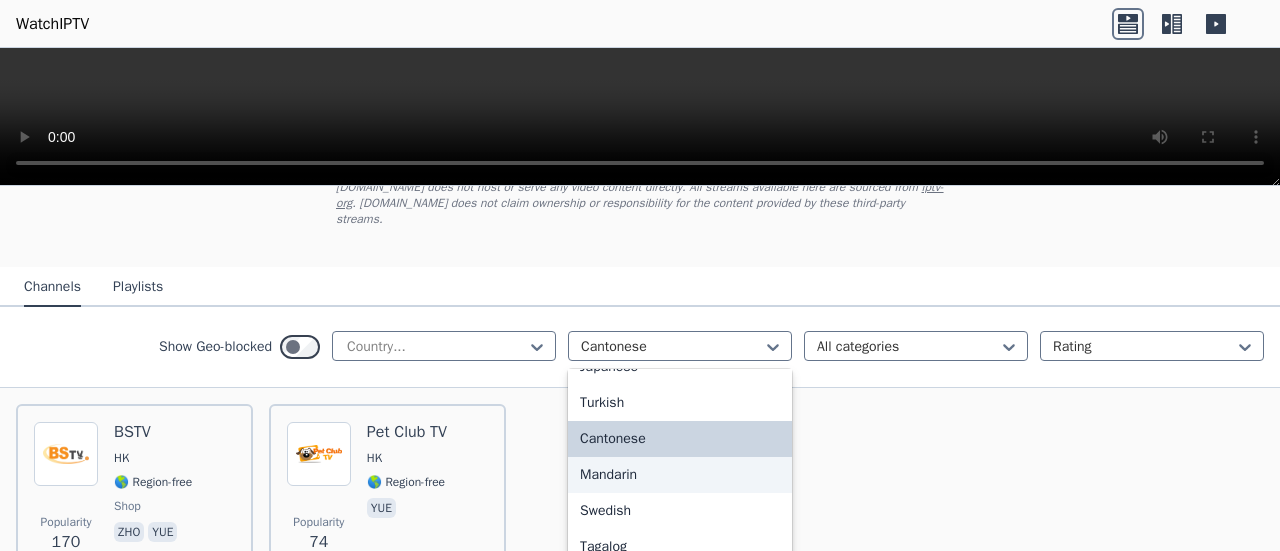 click on "Mandarin" at bounding box center (680, 475) 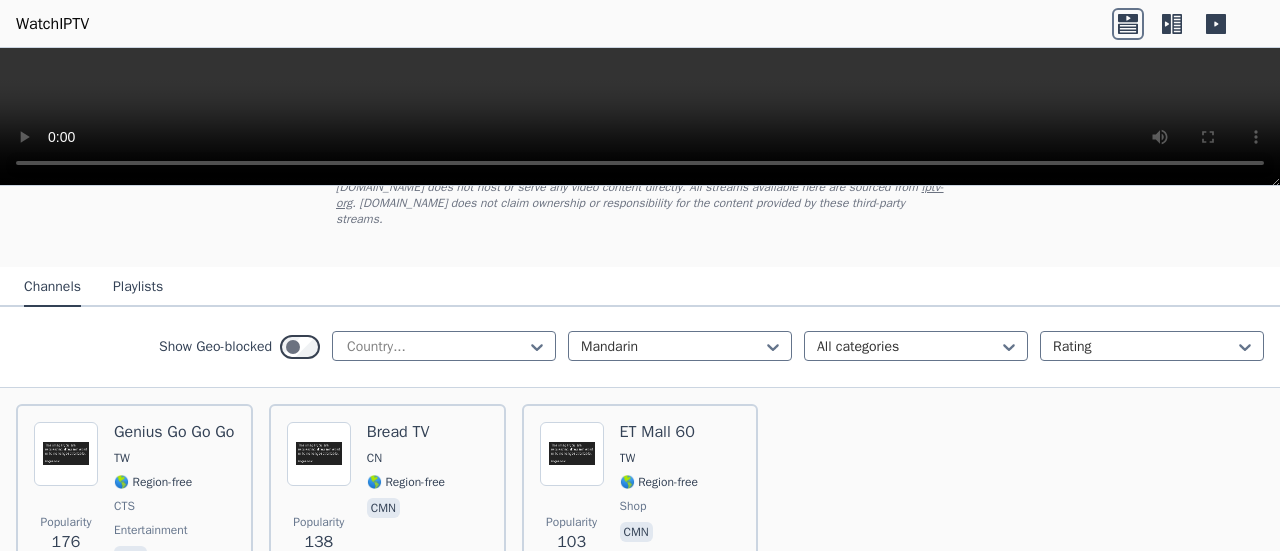 scroll, scrollTop: 238, scrollLeft: 0, axis: vertical 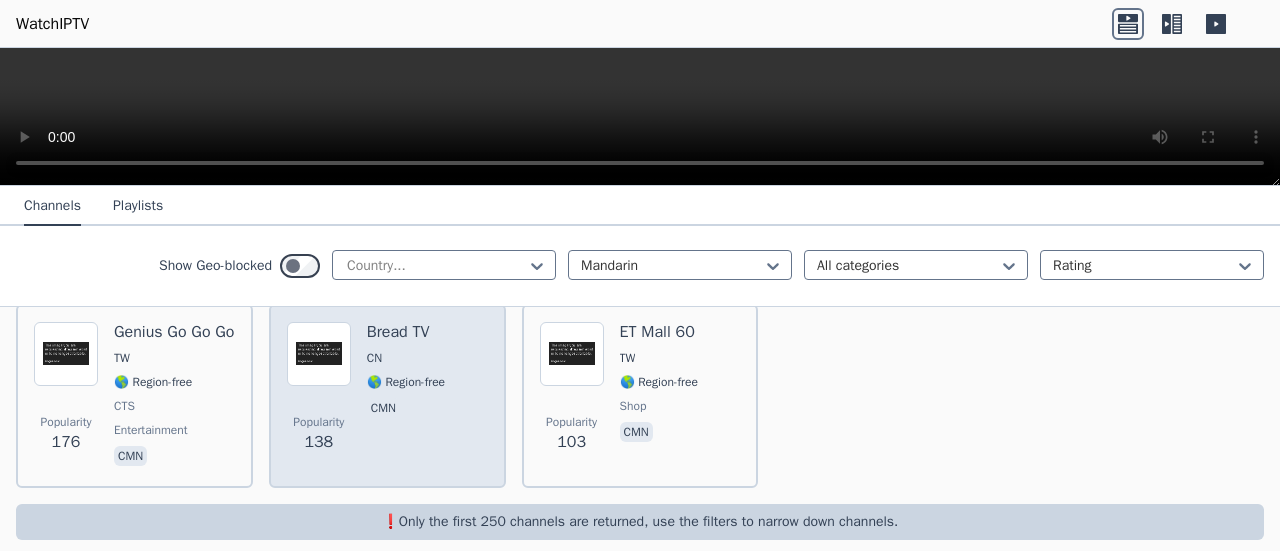 click on "Bread TV CN 🌎 Region-free cmn" at bounding box center (406, 396) 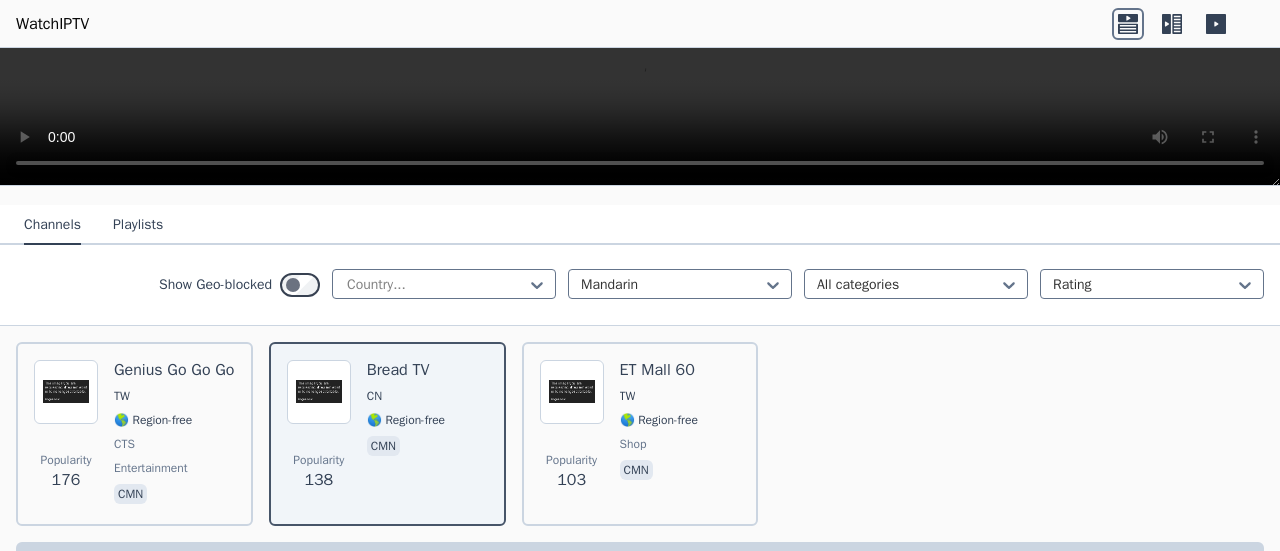 scroll, scrollTop: 0, scrollLeft: 0, axis: both 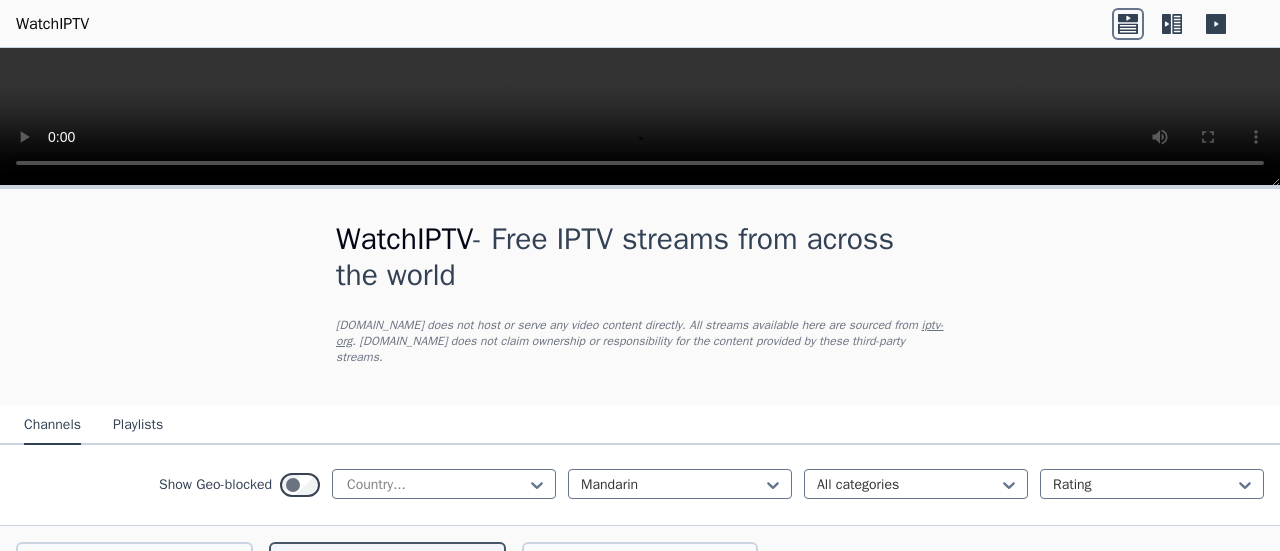 click on "Playlists" at bounding box center [138, 426] 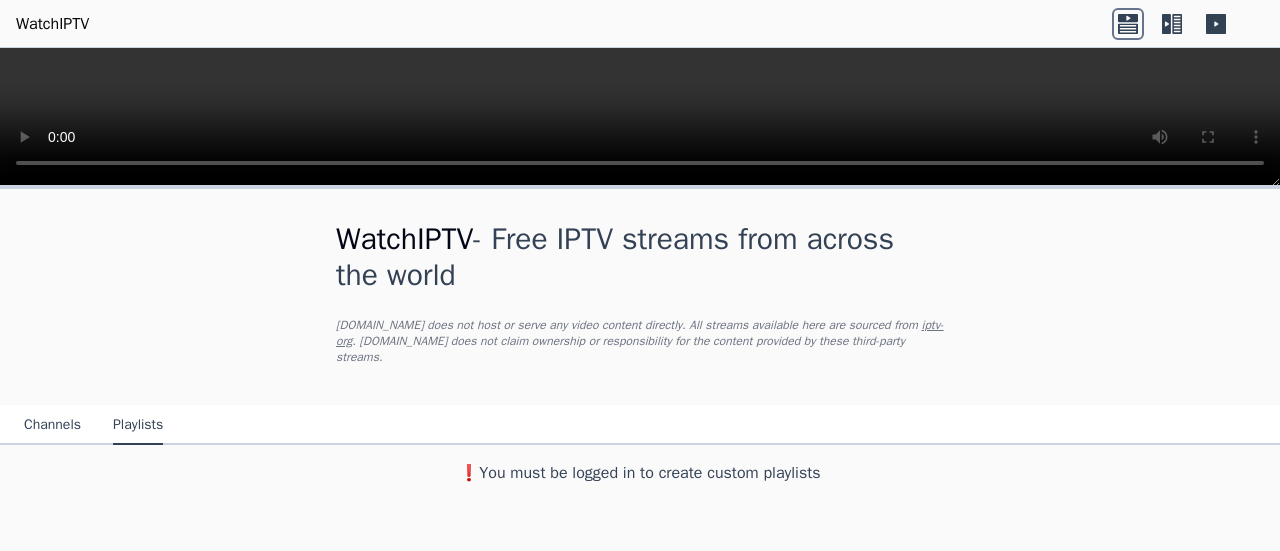 click on "Channels" at bounding box center (52, 426) 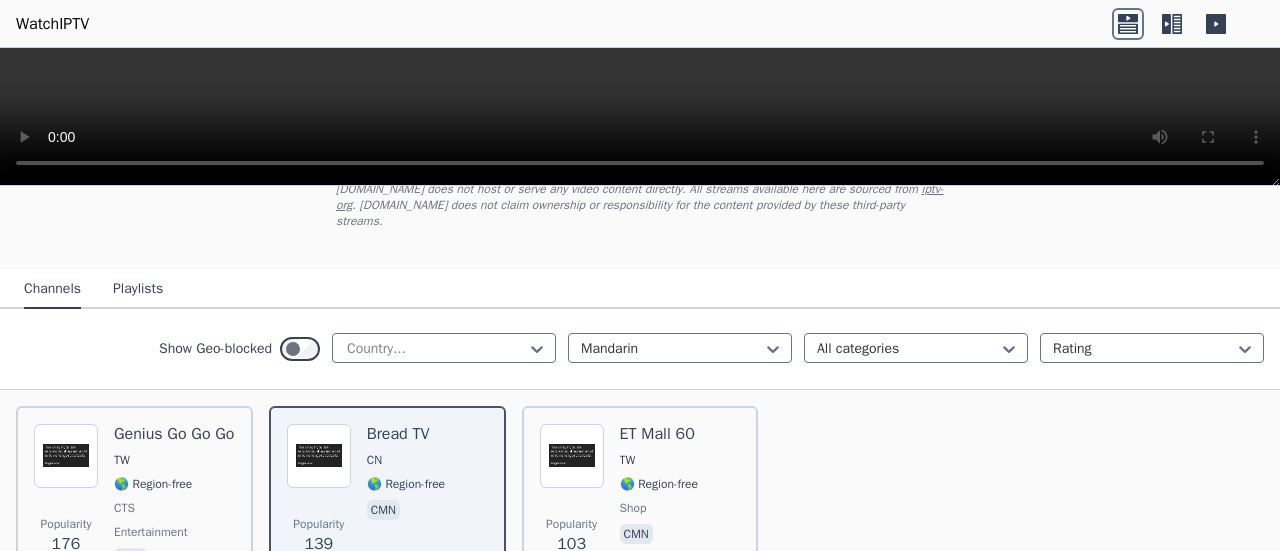 scroll, scrollTop: 200, scrollLeft: 0, axis: vertical 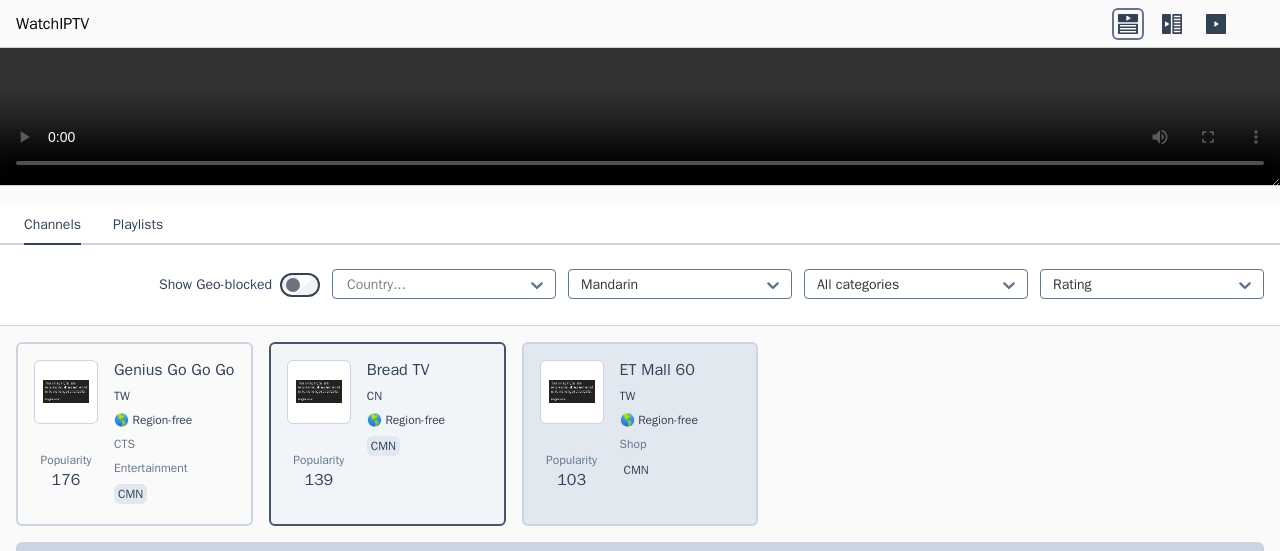 click on "cmn" at bounding box center (659, 472) 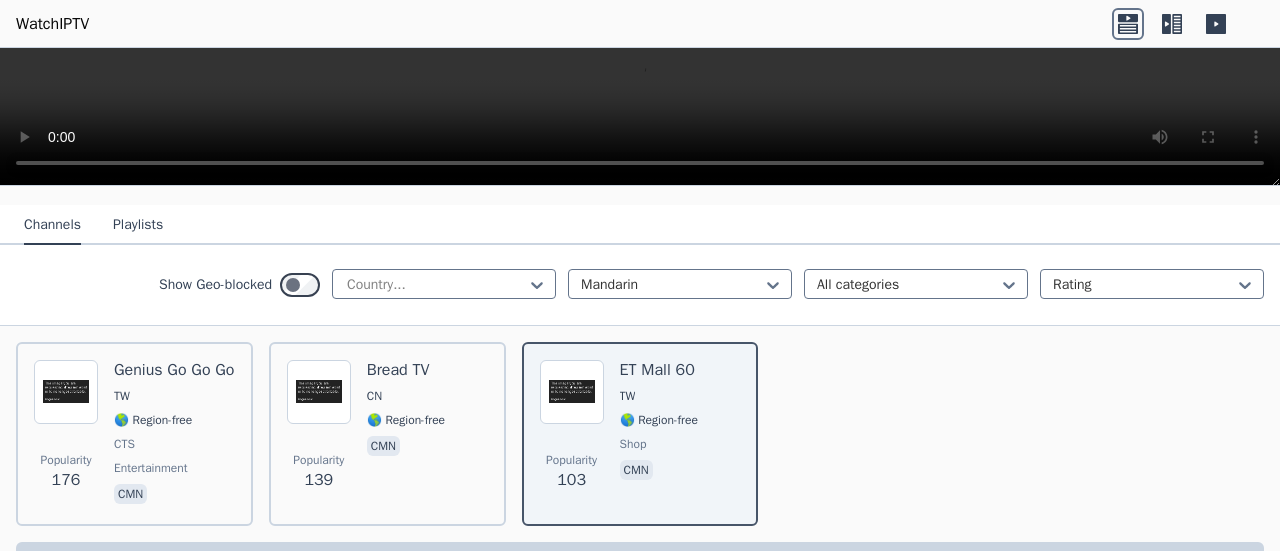 scroll, scrollTop: 262, scrollLeft: 0, axis: vertical 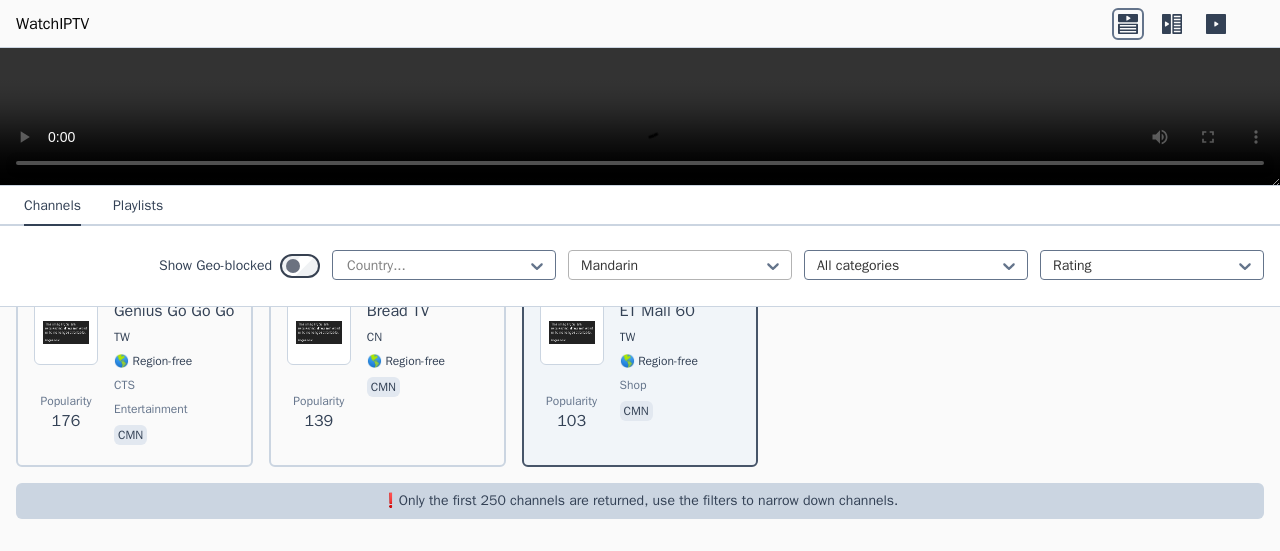 click at bounding box center (672, 266) 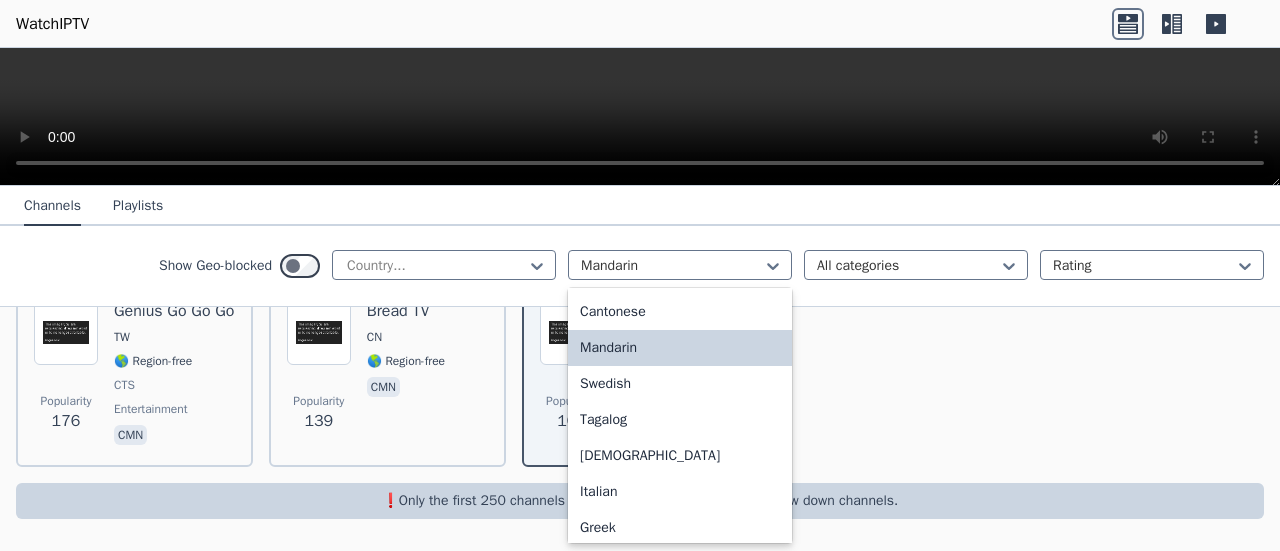 scroll, scrollTop: 544, scrollLeft: 0, axis: vertical 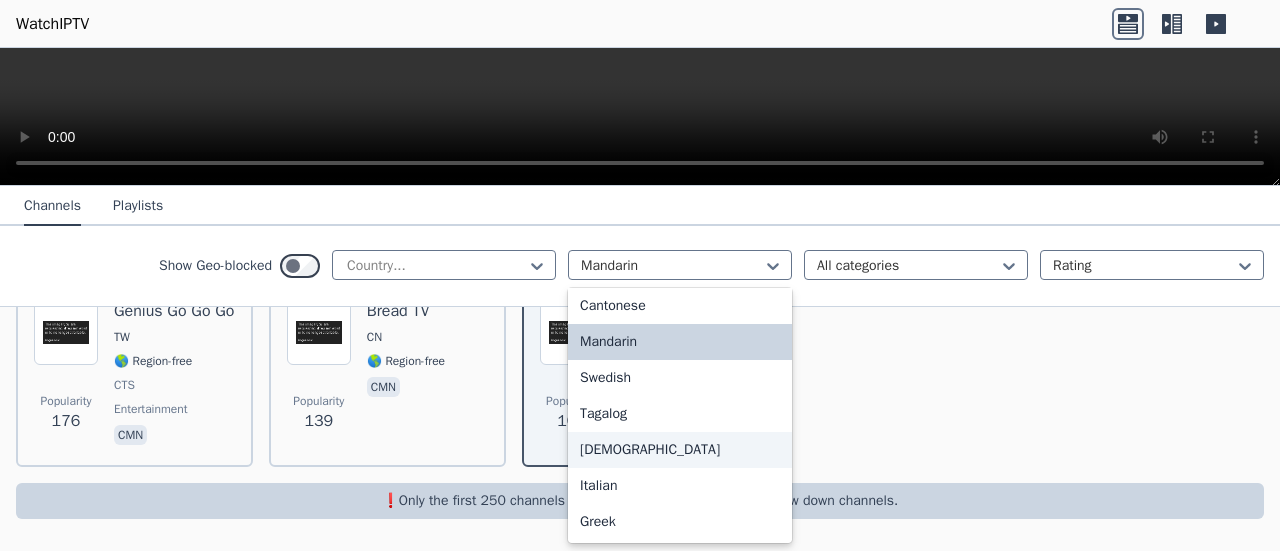 click on "[DEMOGRAPHIC_DATA]" at bounding box center [680, 450] 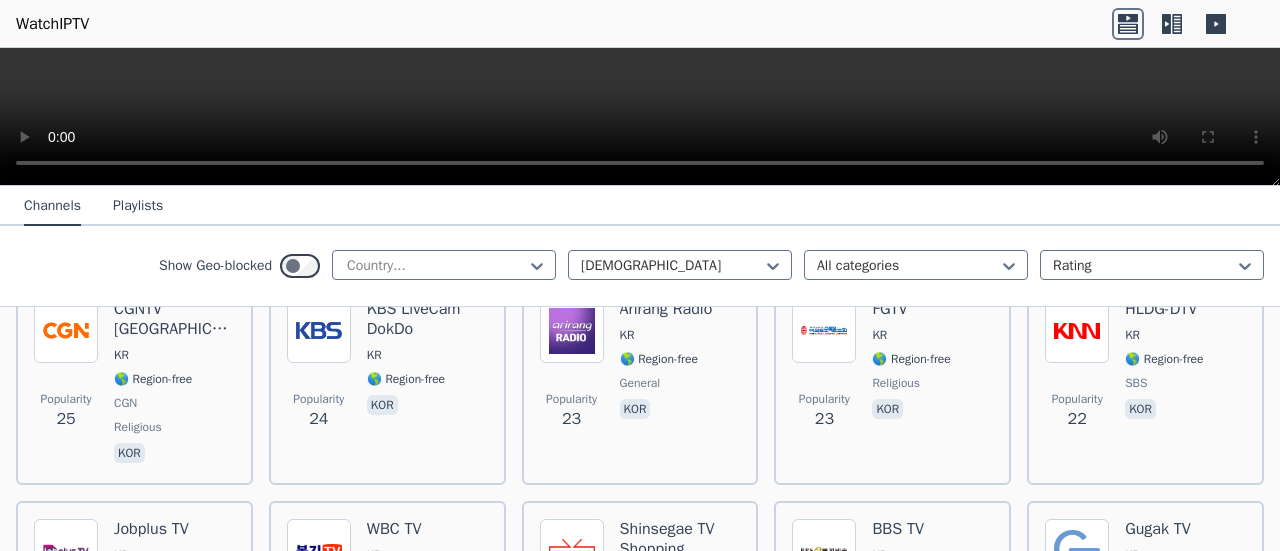 scroll, scrollTop: 1100, scrollLeft: 0, axis: vertical 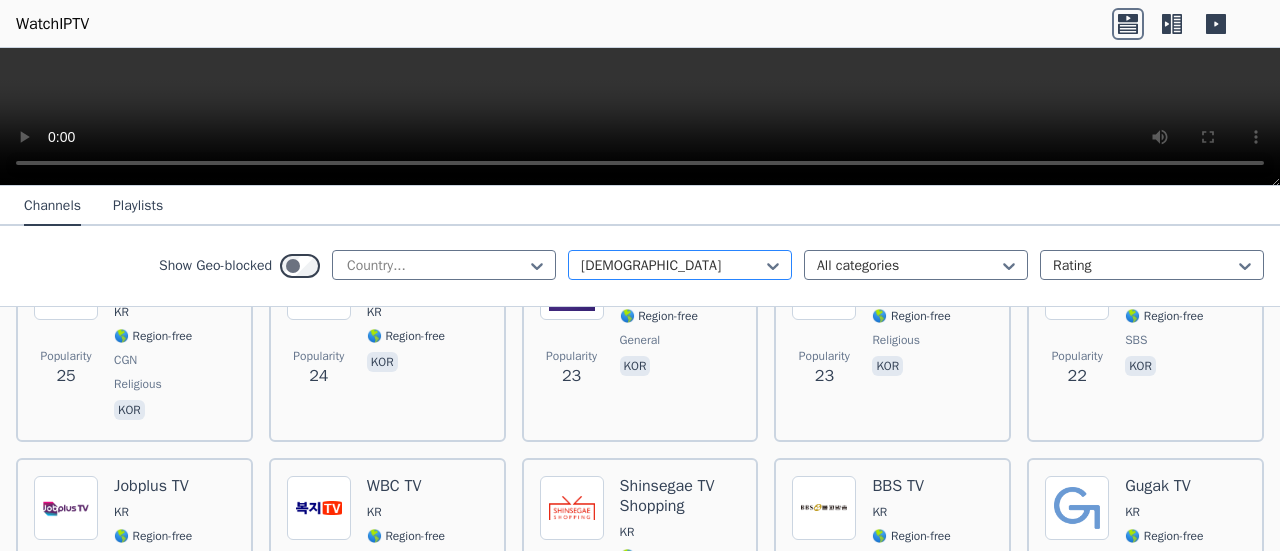 click at bounding box center [672, 266] 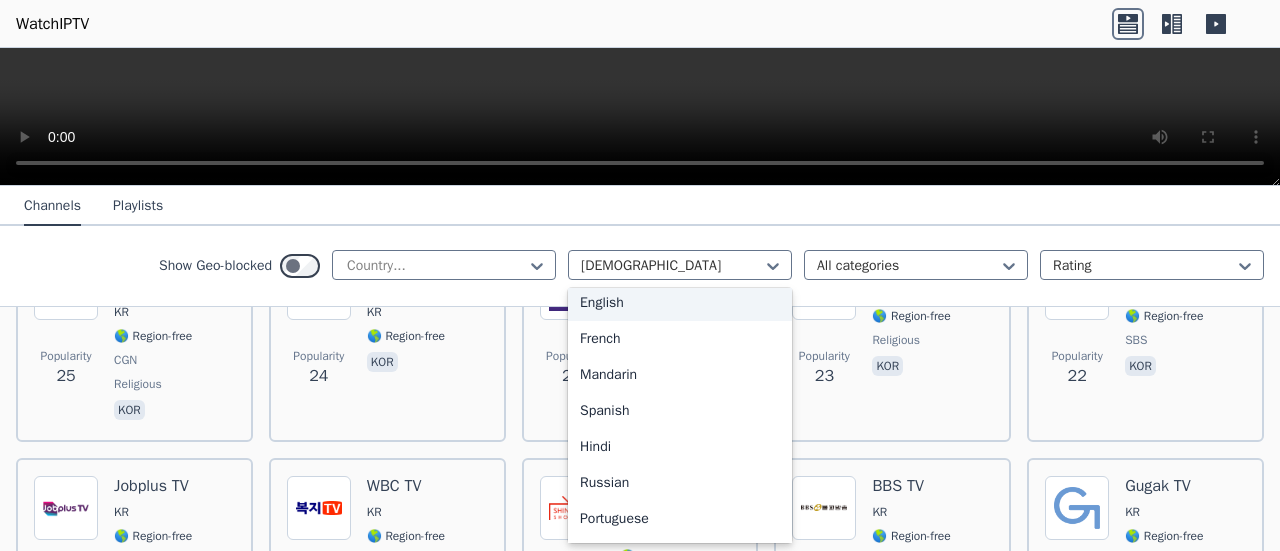 scroll, scrollTop: 0, scrollLeft: 0, axis: both 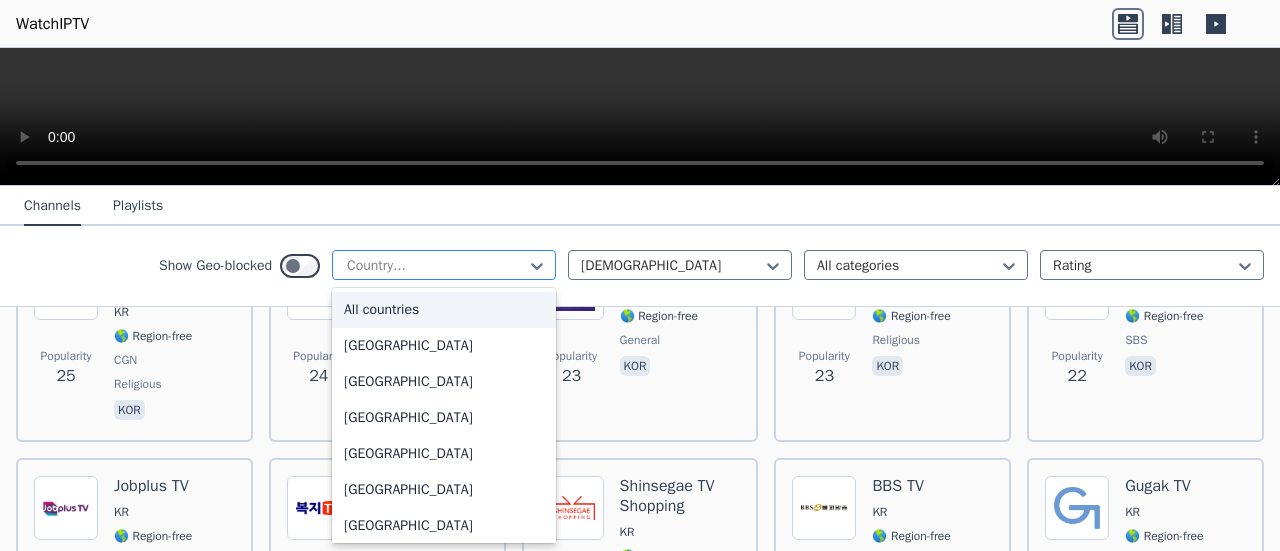 click at bounding box center [436, 266] 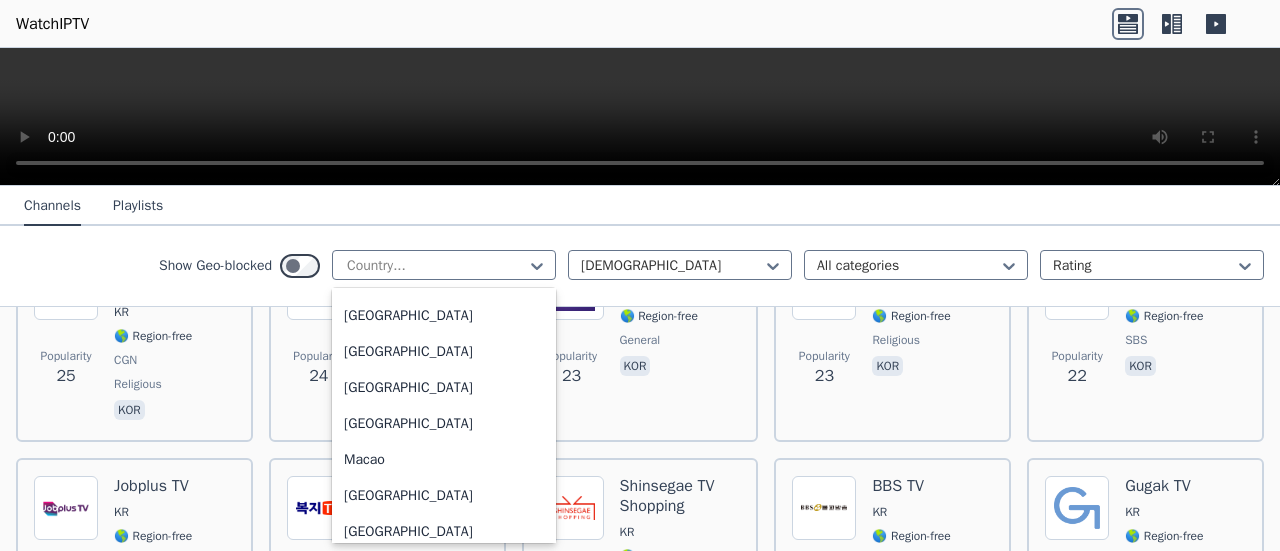 scroll, scrollTop: 4100, scrollLeft: 0, axis: vertical 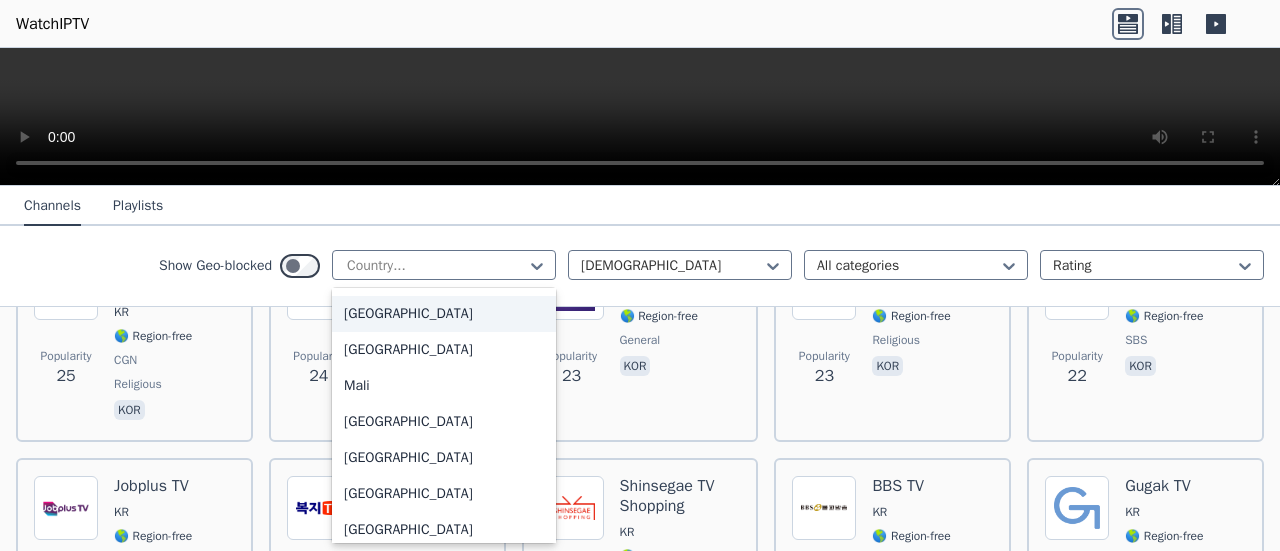 click on "[GEOGRAPHIC_DATA]" at bounding box center (444, 314) 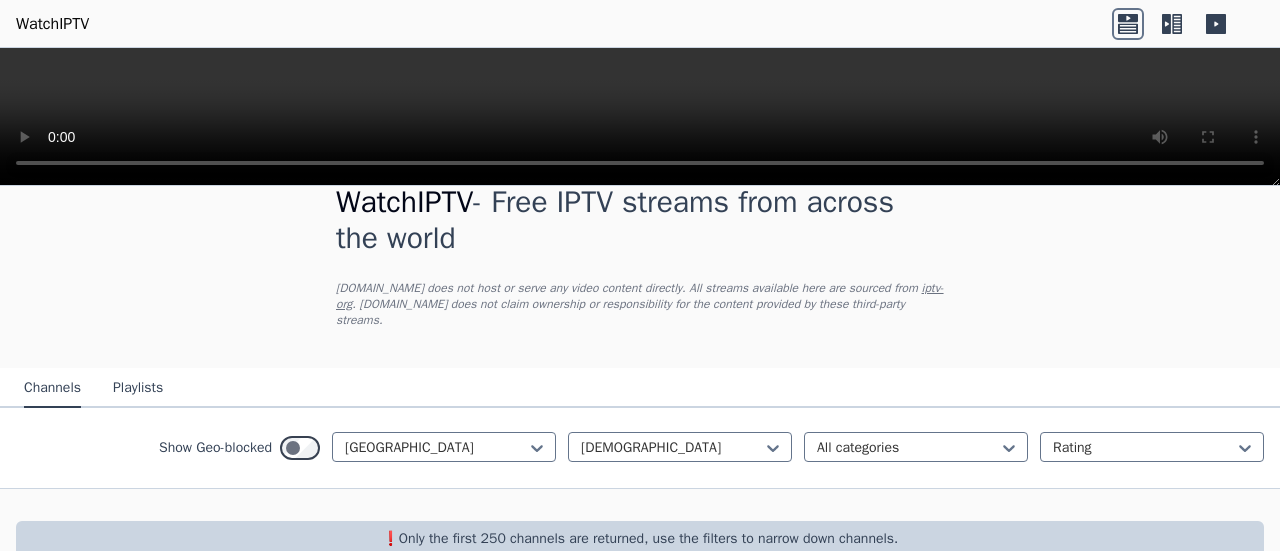 scroll, scrollTop: 58, scrollLeft: 0, axis: vertical 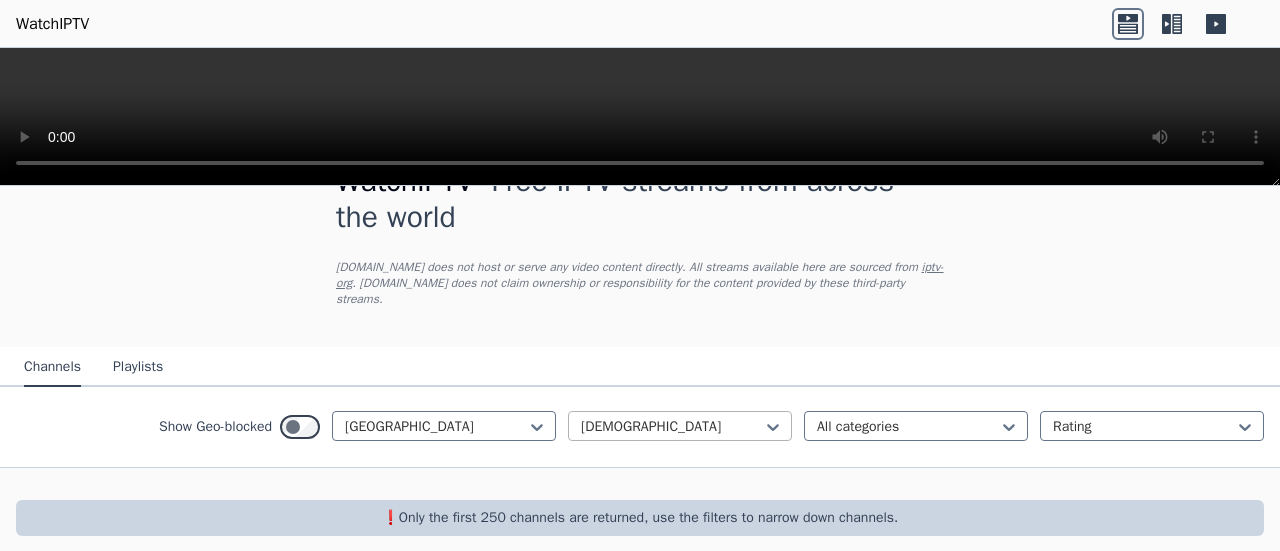 click at bounding box center [672, 427] 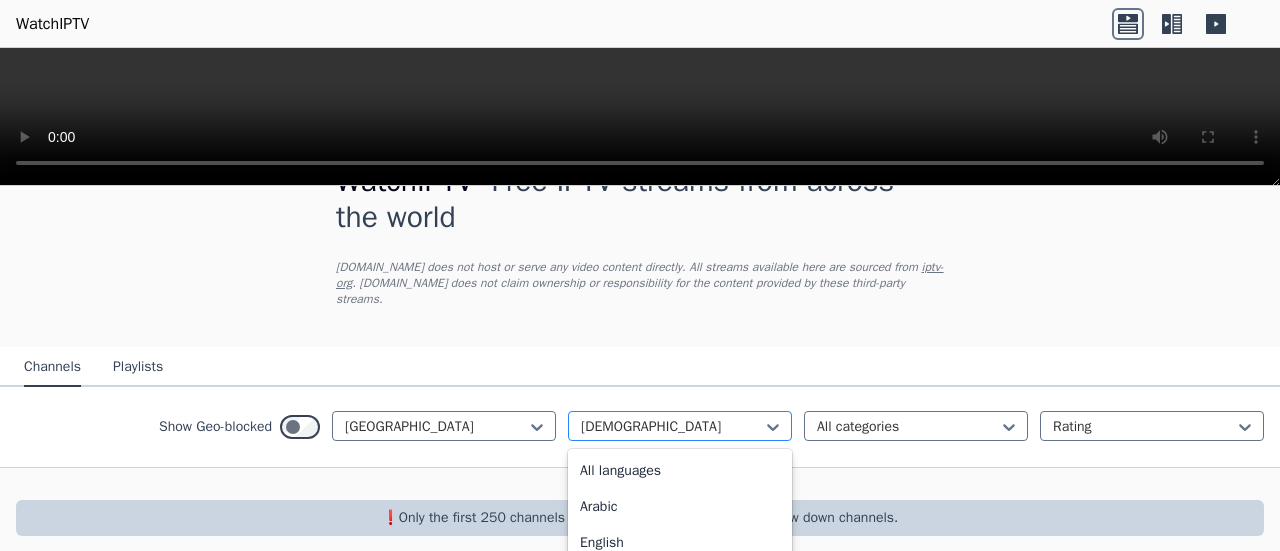 scroll, scrollTop: 436, scrollLeft: 0, axis: vertical 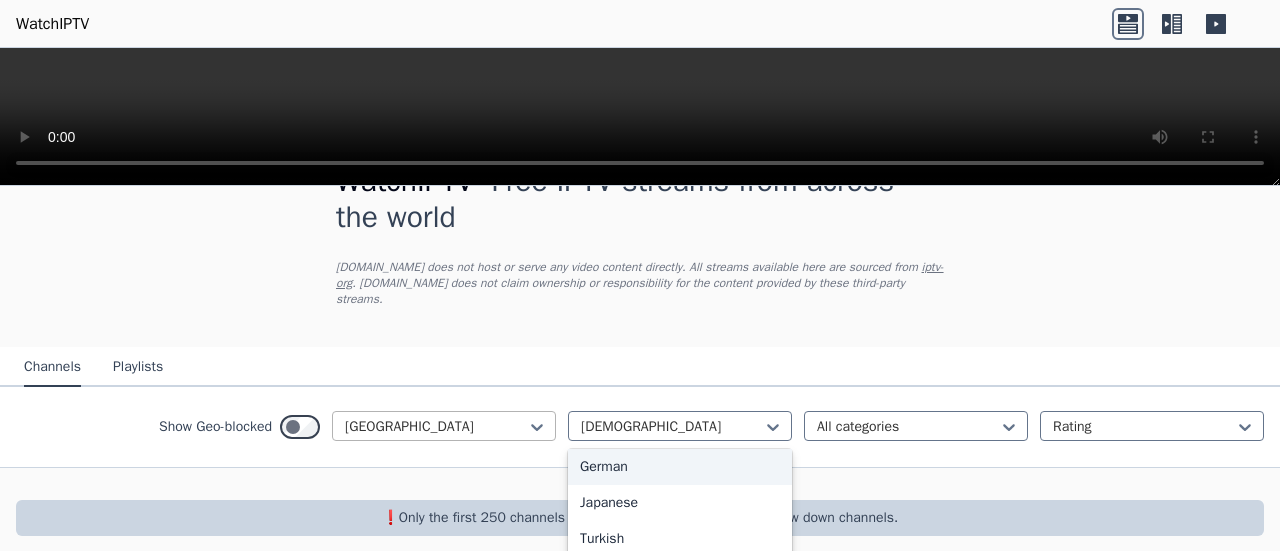 click at bounding box center [436, 427] 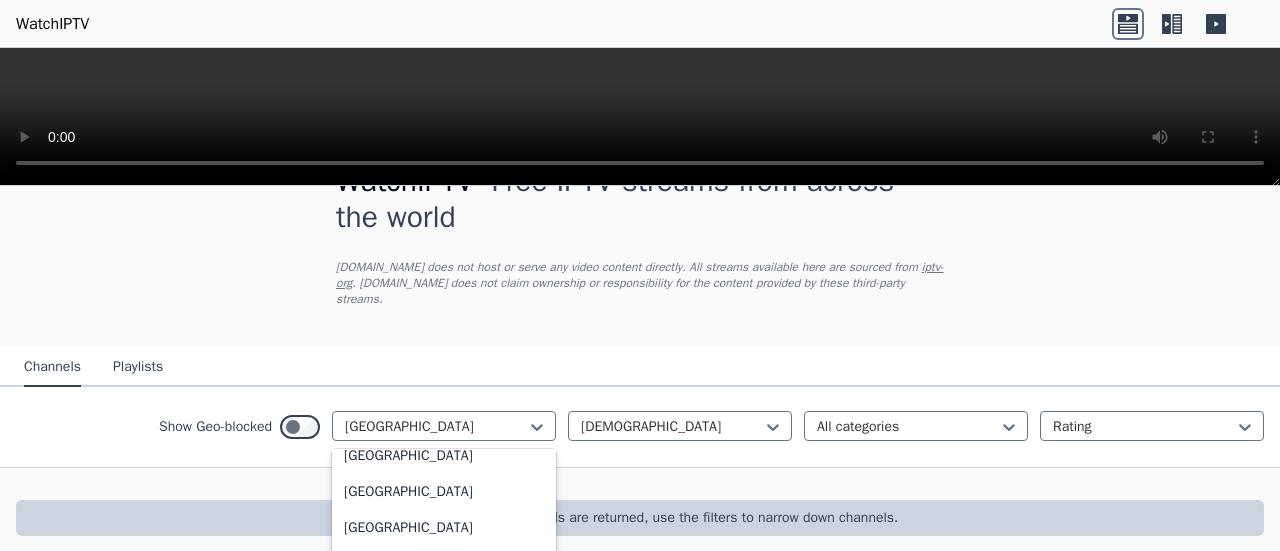 scroll, scrollTop: 0, scrollLeft: 0, axis: both 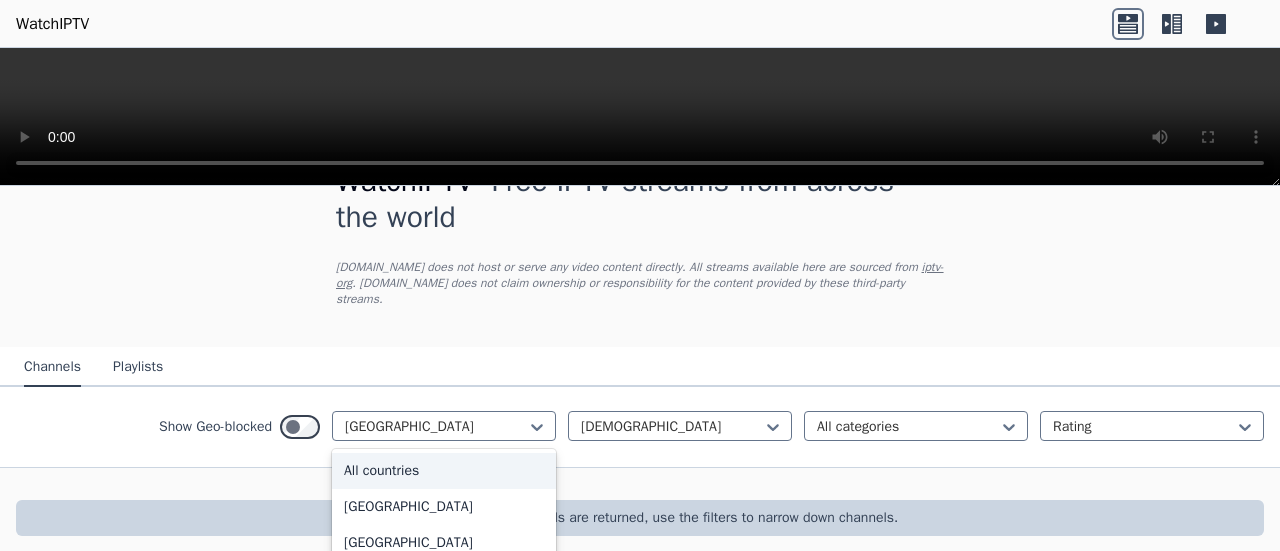click on "All countries" at bounding box center (444, 471) 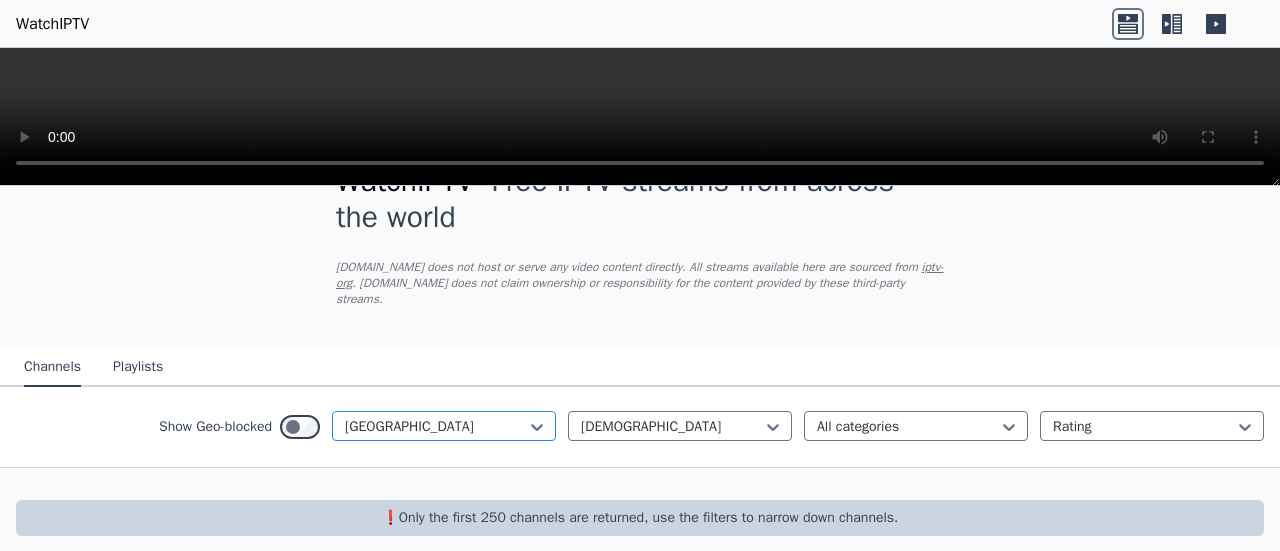 click at bounding box center (436, 427) 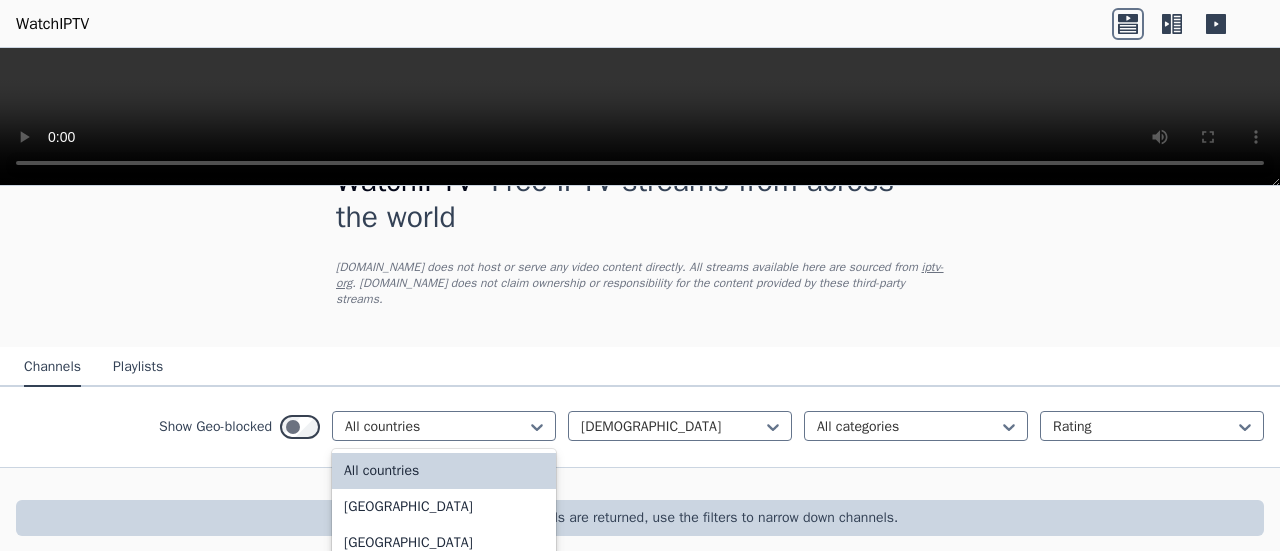 scroll, scrollTop: 3876, scrollLeft: 0, axis: vertical 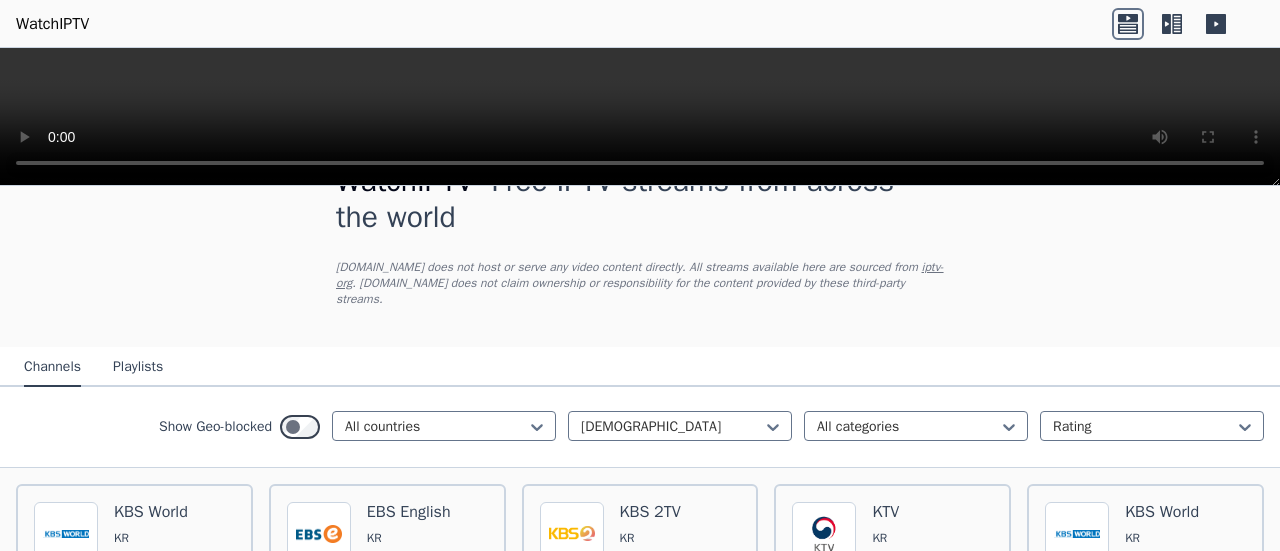 click on "WatchIPTV  - Free IPTV streams from across the world [DOMAIN_NAME] does not host or serve any video content directly. All streams available here are sourced from   iptv-org . [DOMAIN_NAME] does not claim ownership or responsibility for the content provided by these third-party streams." at bounding box center (640, 239) 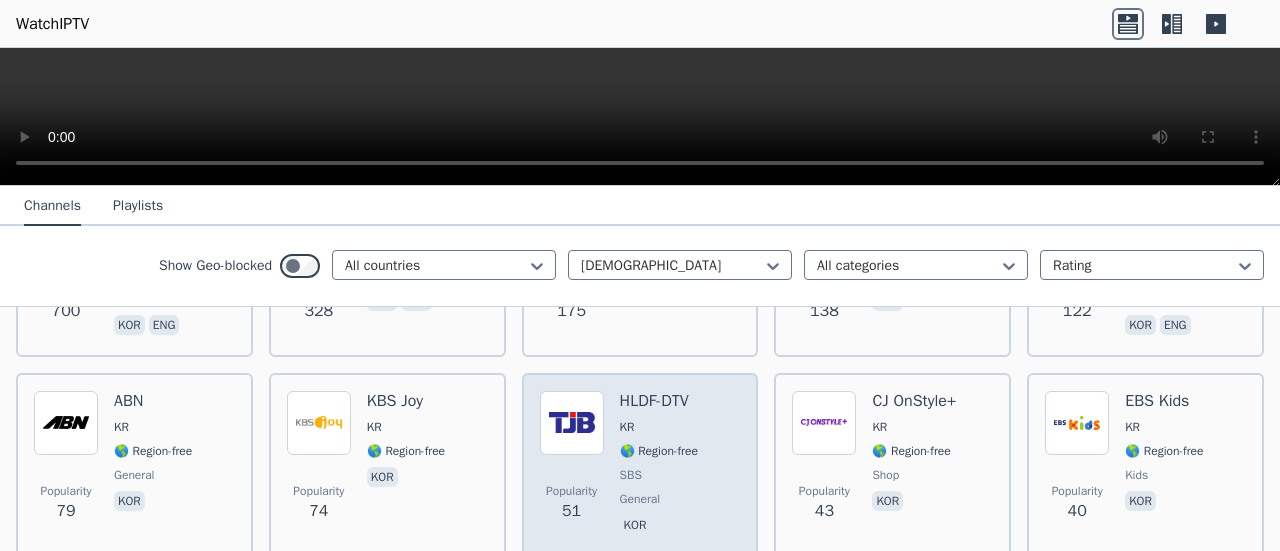scroll, scrollTop: 458, scrollLeft: 0, axis: vertical 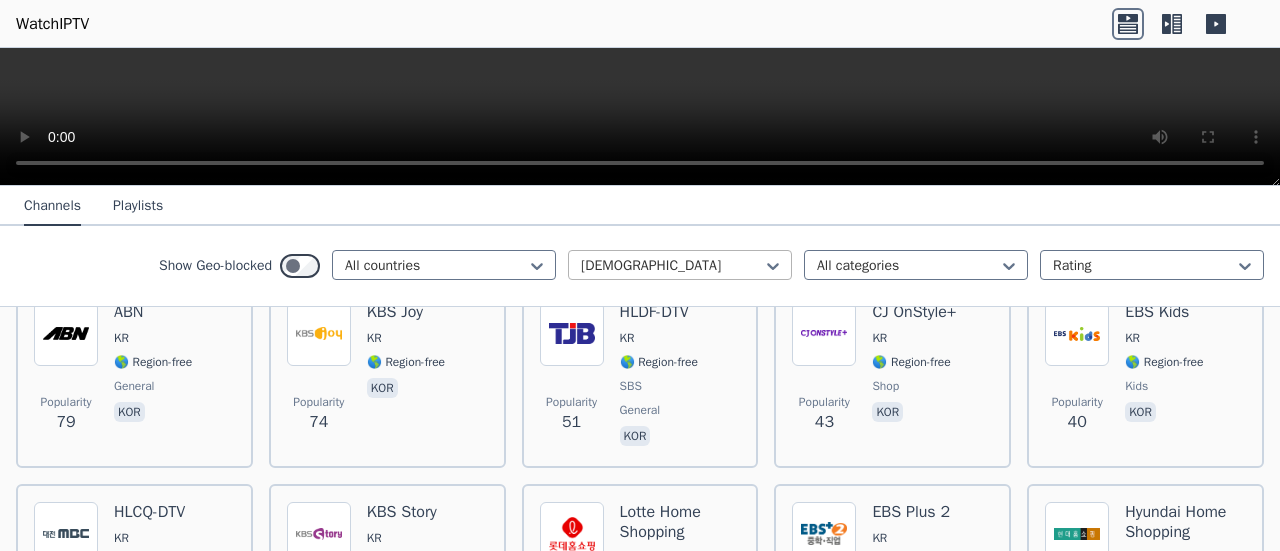click at bounding box center [672, 266] 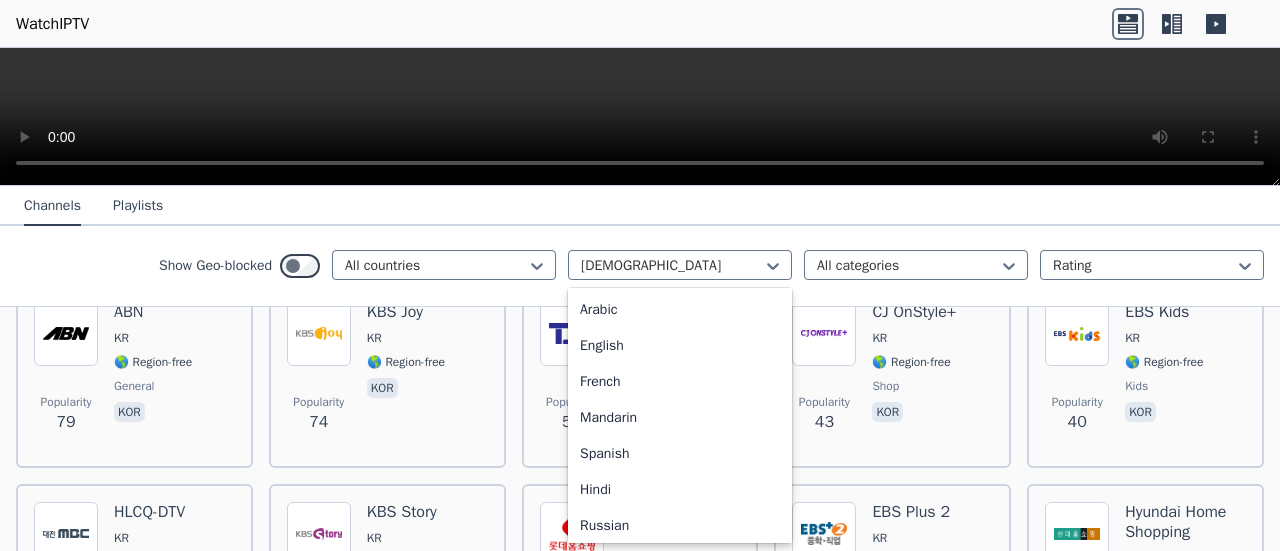 scroll, scrollTop: 0, scrollLeft: 0, axis: both 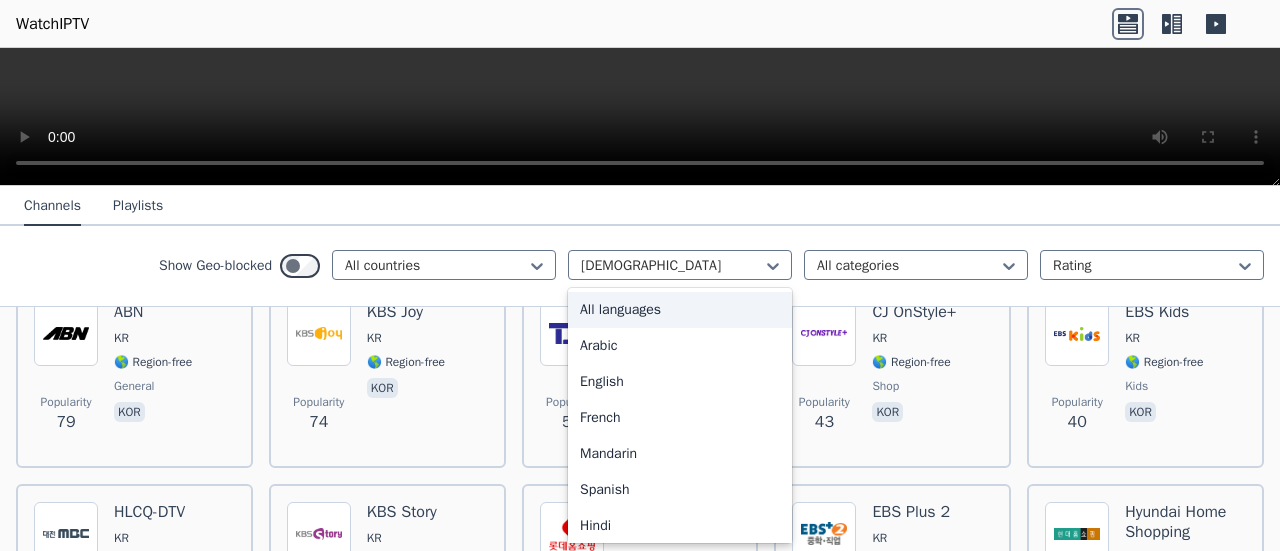 click on "All languages" at bounding box center (680, 310) 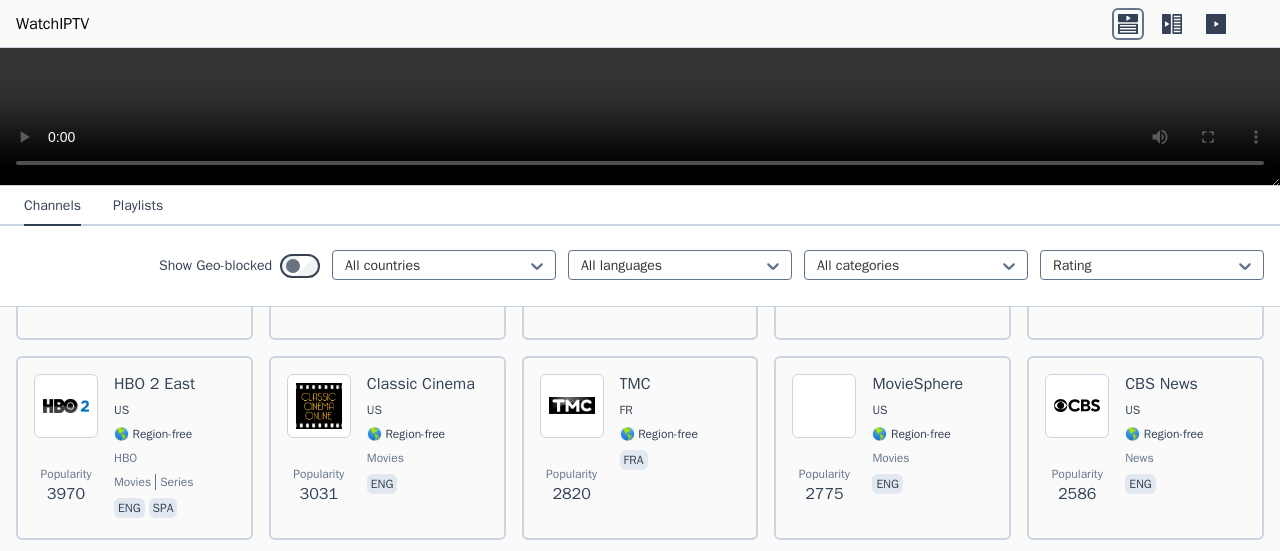 scroll, scrollTop: 300, scrollLeft: 0, axis: vertical 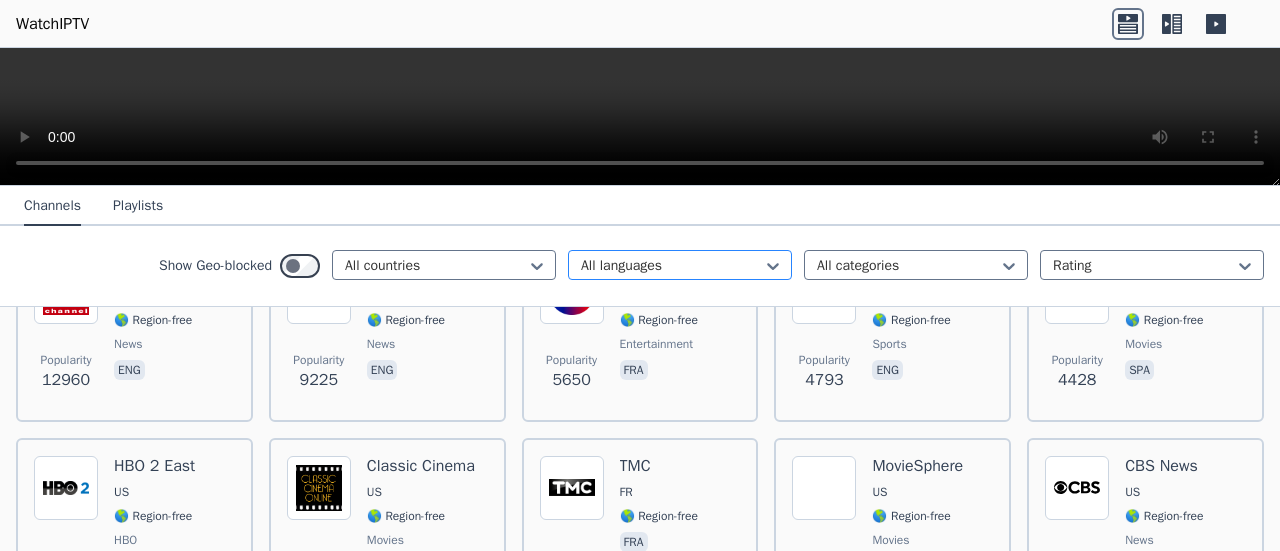 click at bounding box center (672, 266) 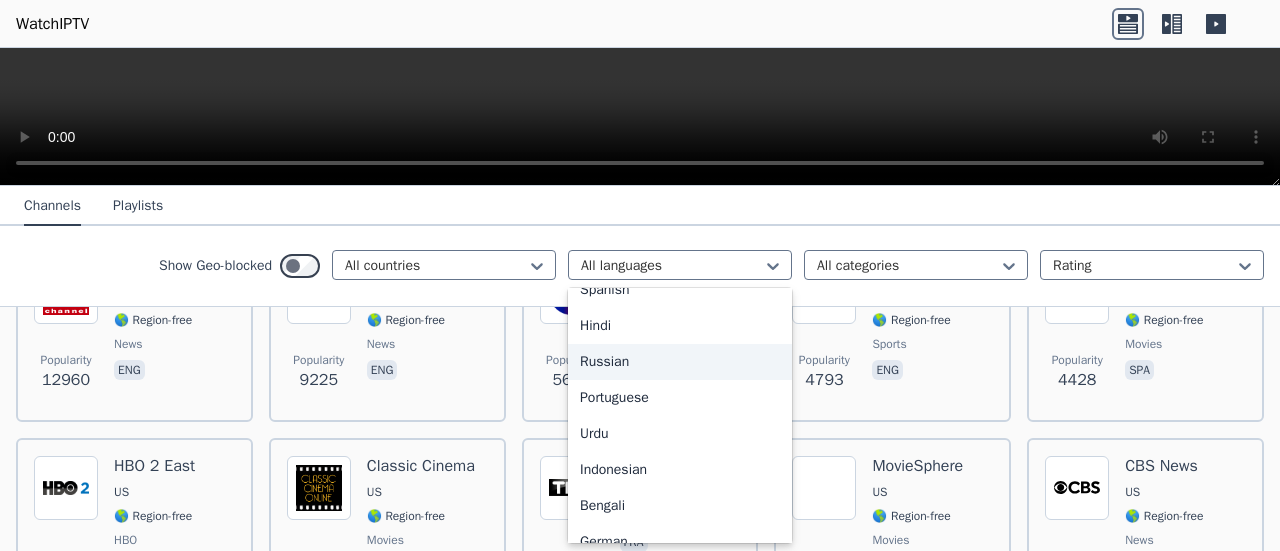scroll, scrollTop: 0, scrollLeft: 0, axis: both 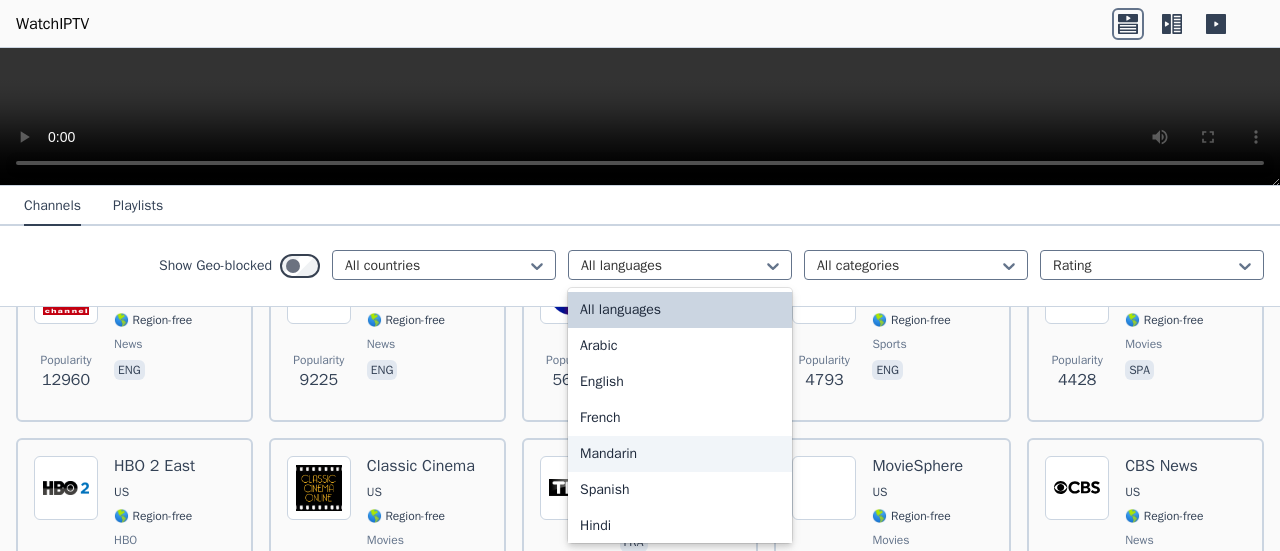 click on "Mandarin" at bounding box center [680, 454] 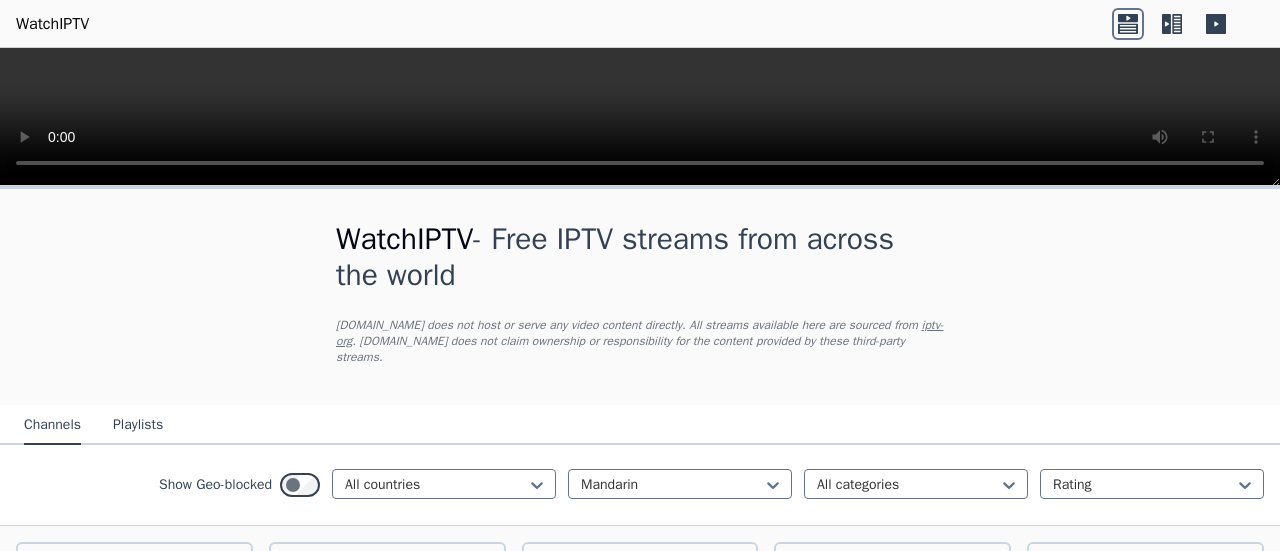 scroll, scrollTop: 400, scrollLeft: 0, axis: vertical 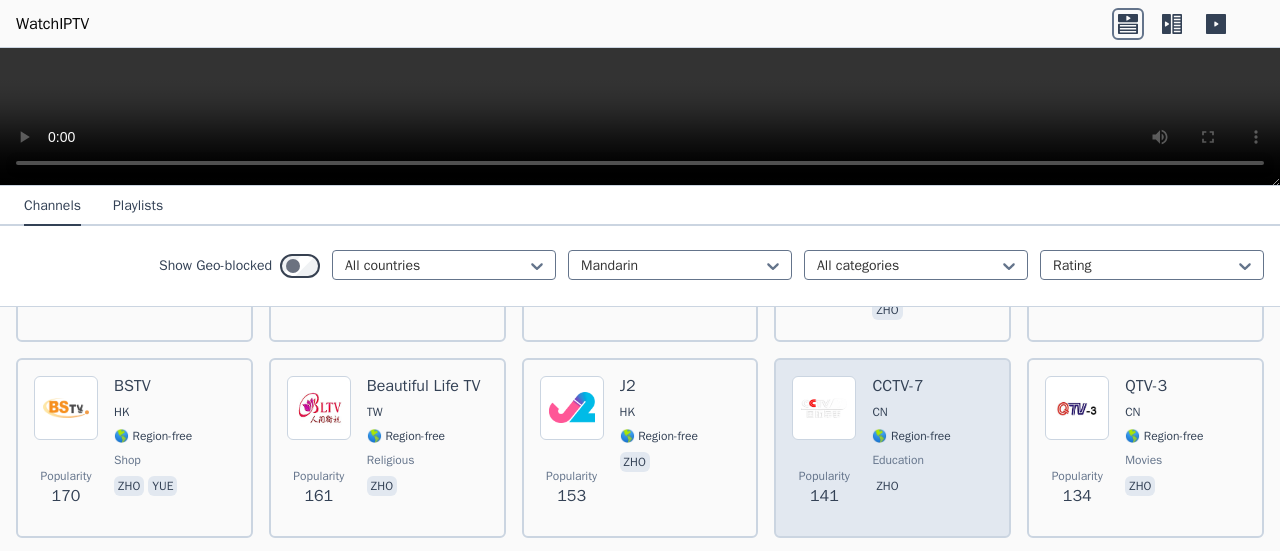 click on "CCTV-7 CN 🌎 Region-free education zho" at bounding box center [911, 448] 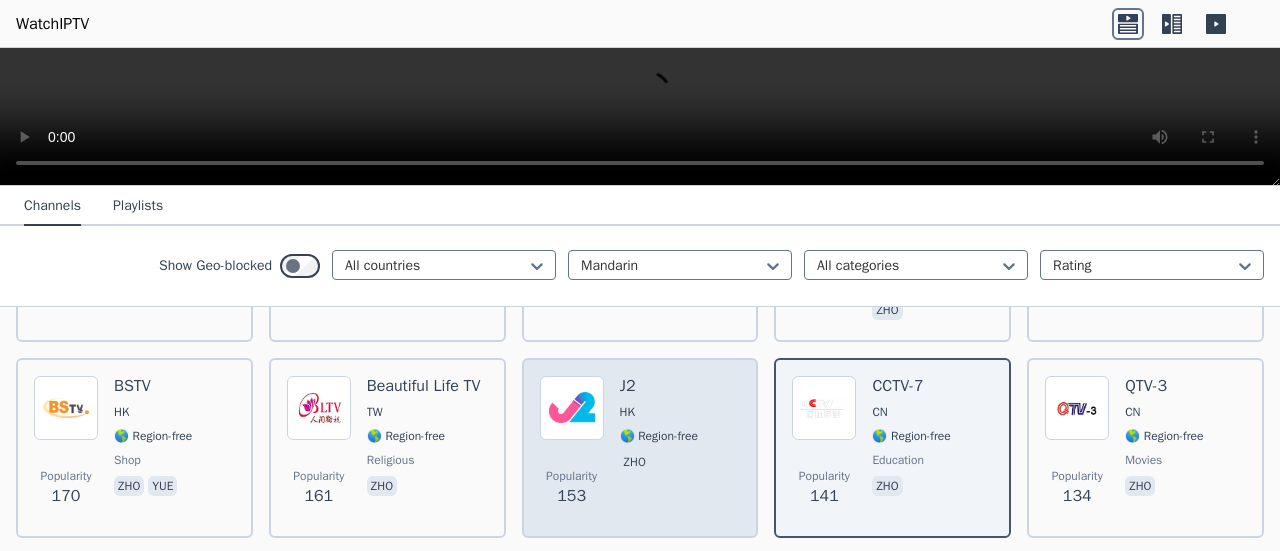 scroll, scrollTop: 200, scrollLeft: 0, axis: vertical 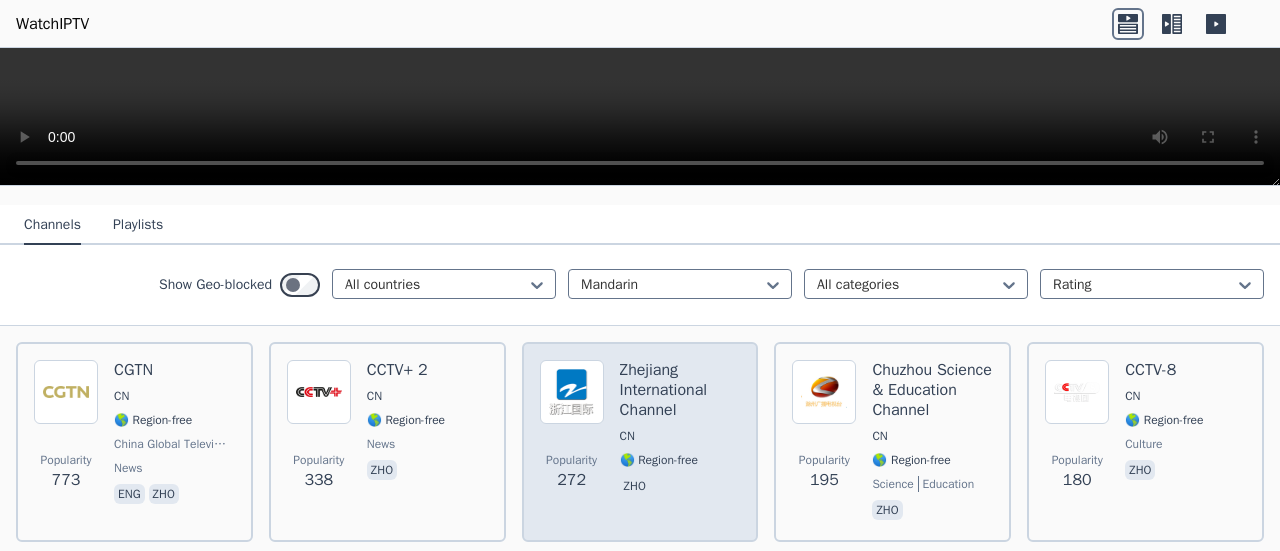 click on "Zhejiang International Channel" at bounding box center (680, 390) 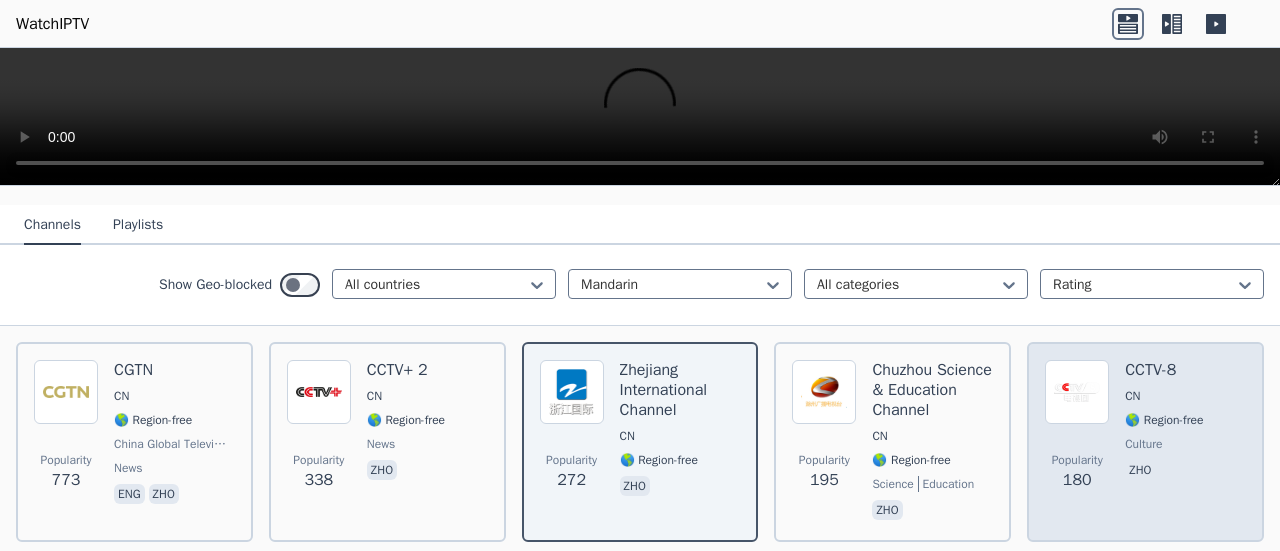 click on "🌎 Region-free" at bounding box center (1164, 420) 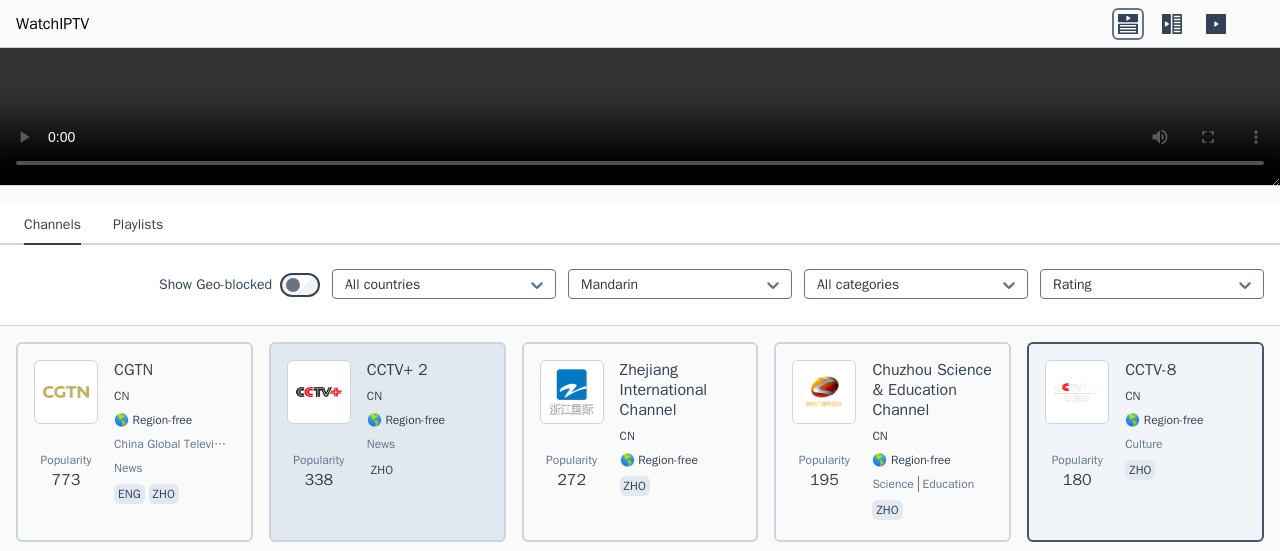 click on "🌎 Region-free" at bounding box center (406, 420) 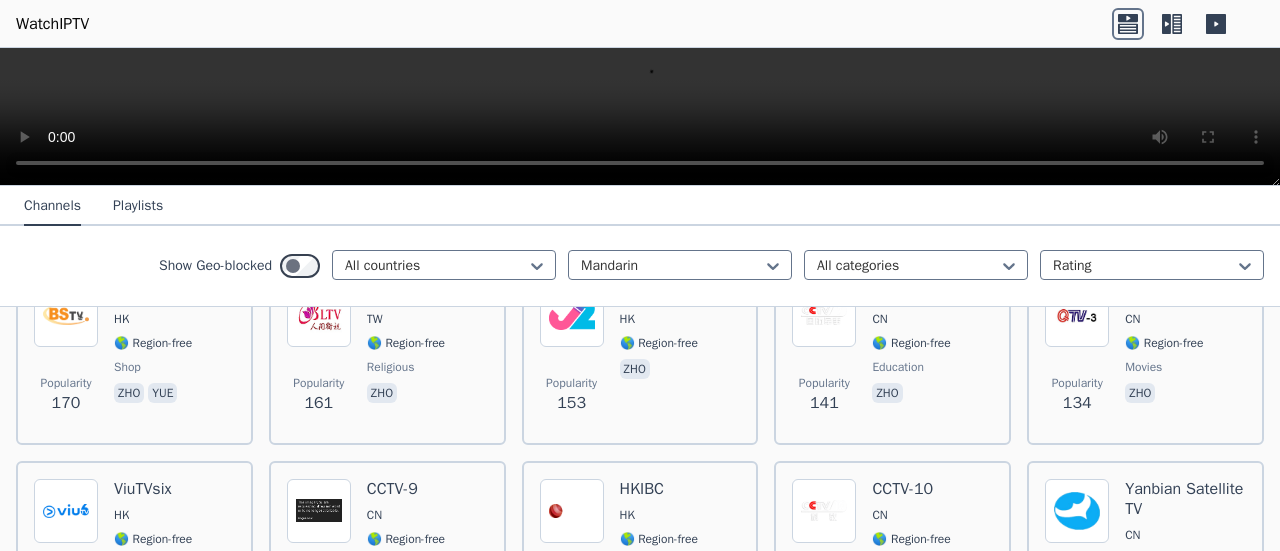 scroll, scrollTop: 500, scrollLeft: 0, axis: vertical 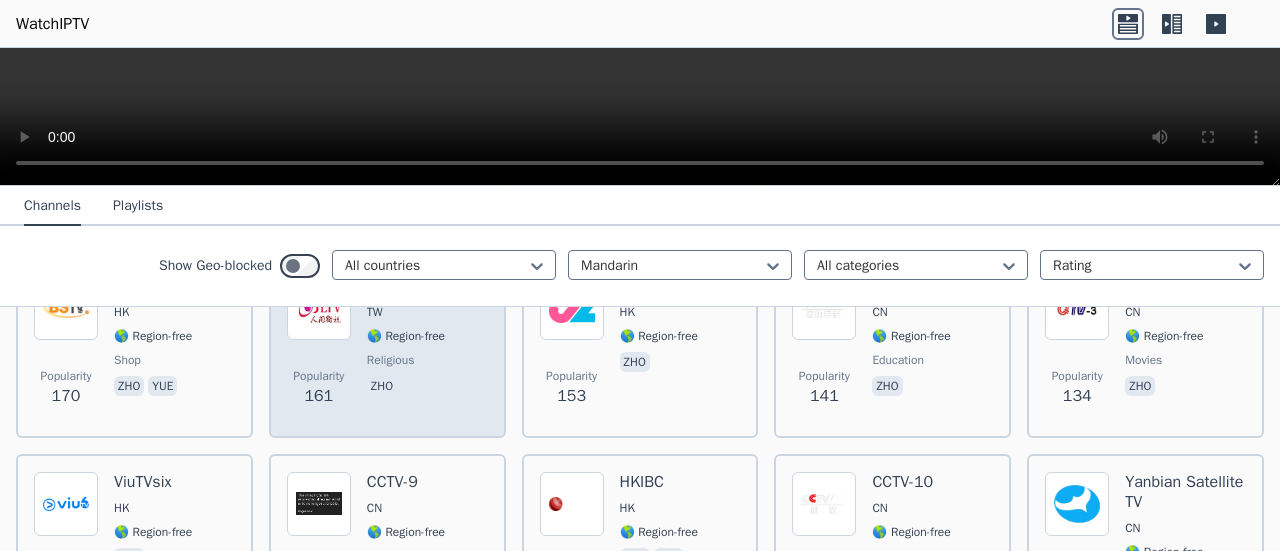 click on "🌎 Region-free" at bounding box center [424, 336] 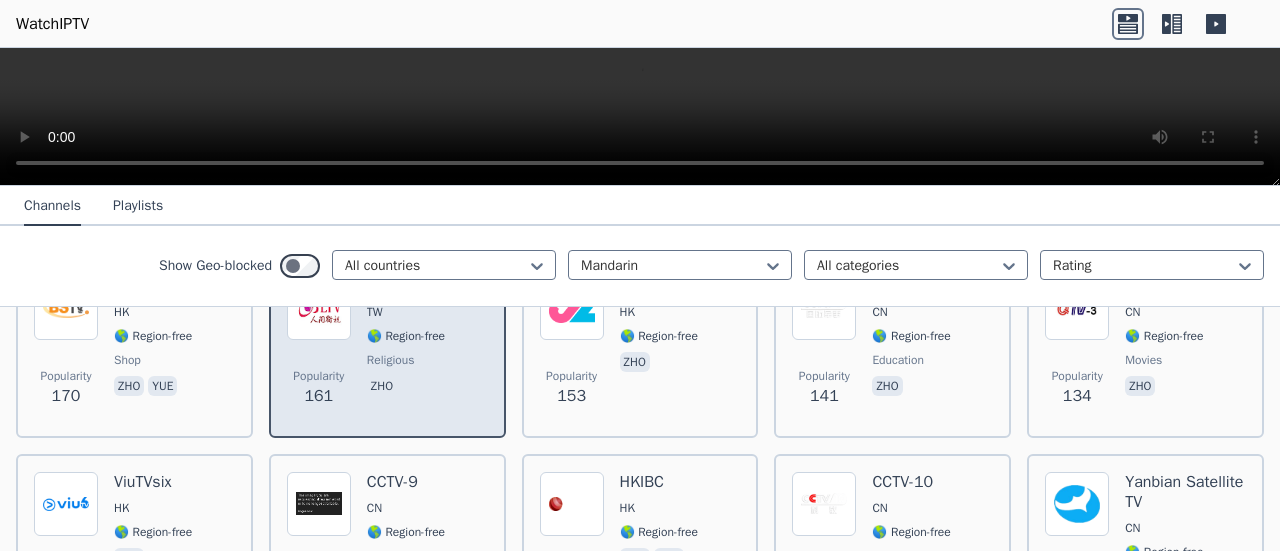 scroll, scrollTop: 600, scrollLeft: 0, axis: vertical 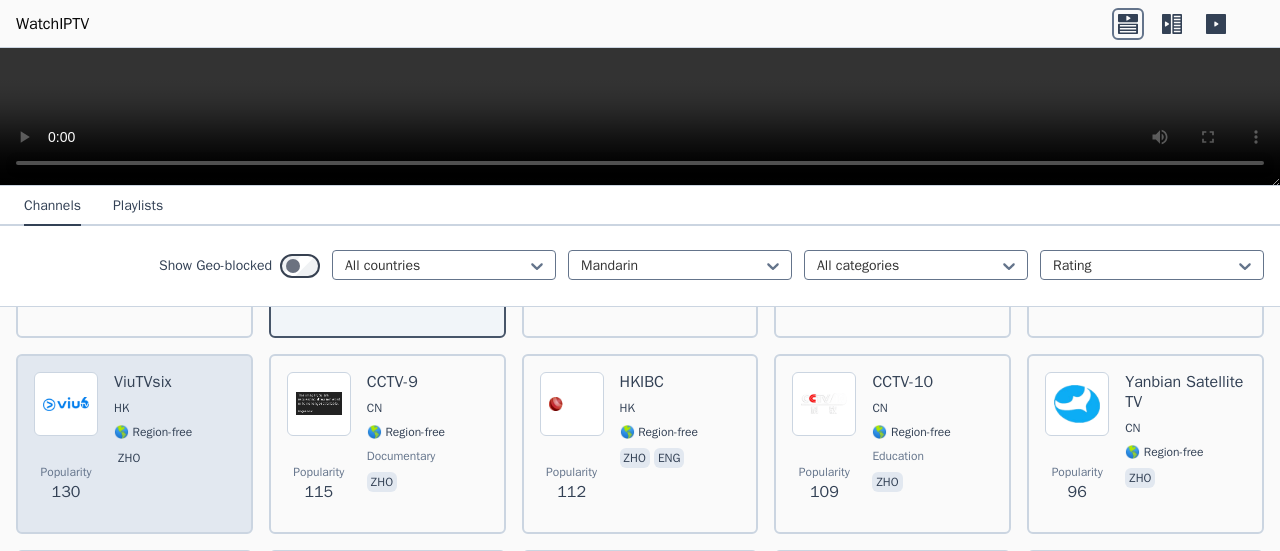 click on "Popularity 130 ViuTVsix HK 🌎 Region-free zho" at bounding box center [134, 444] 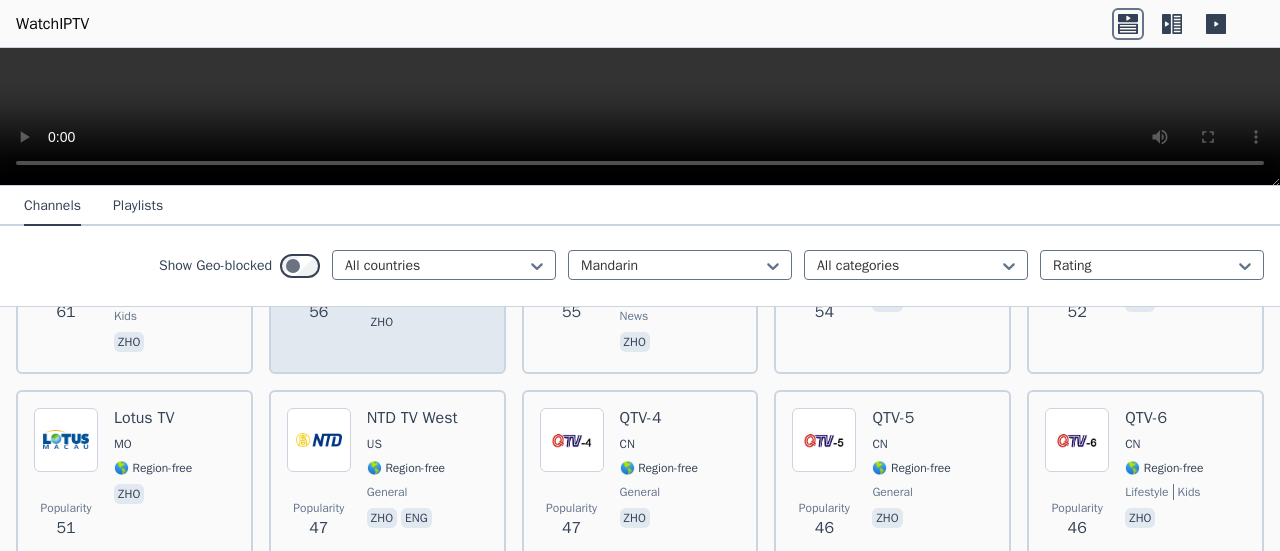 scroll, scrollTop: 1371, scrollLeft: 0, axis: vertical 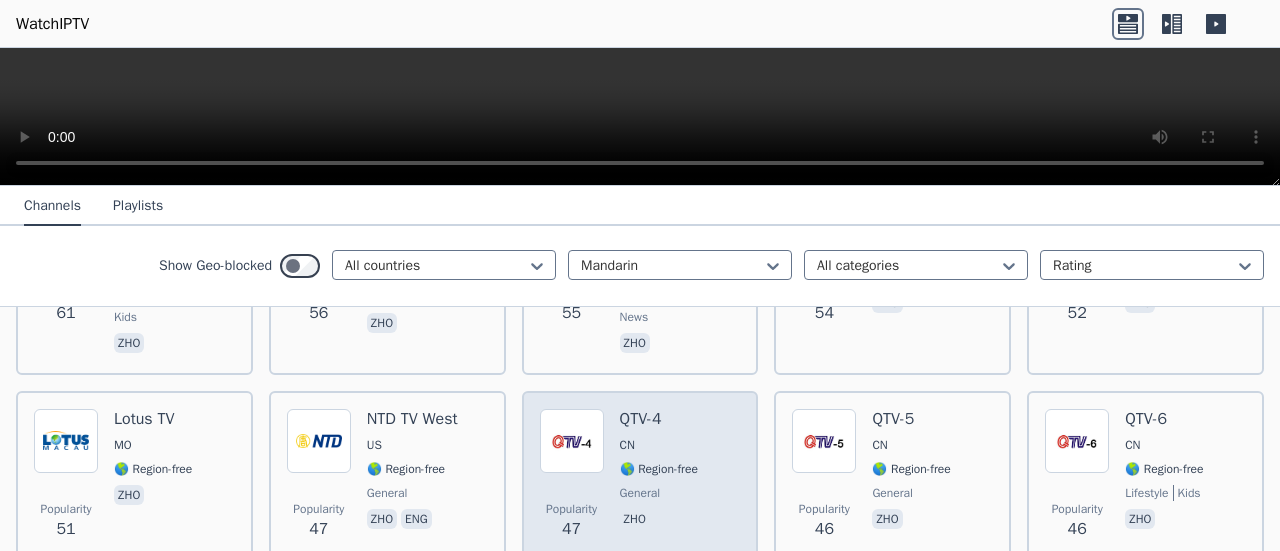 click on "QTV-4 CN 🌎 Region-free general zho" at bounding box center [659, 481] 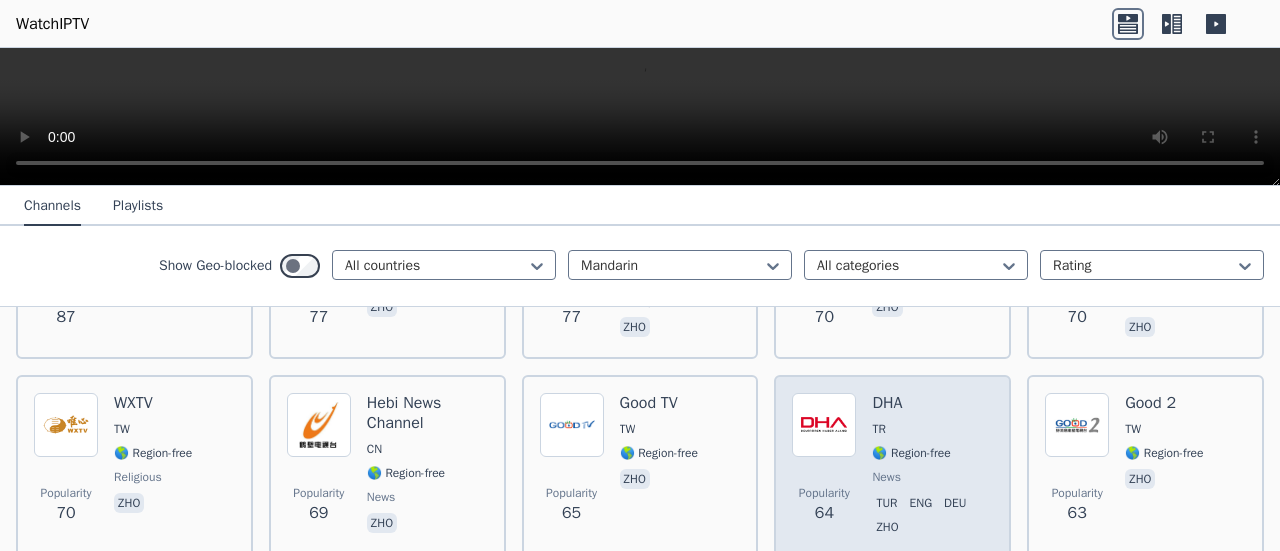 scroll, scrollTop: 871, scrollLeft: 0, axis: vertical 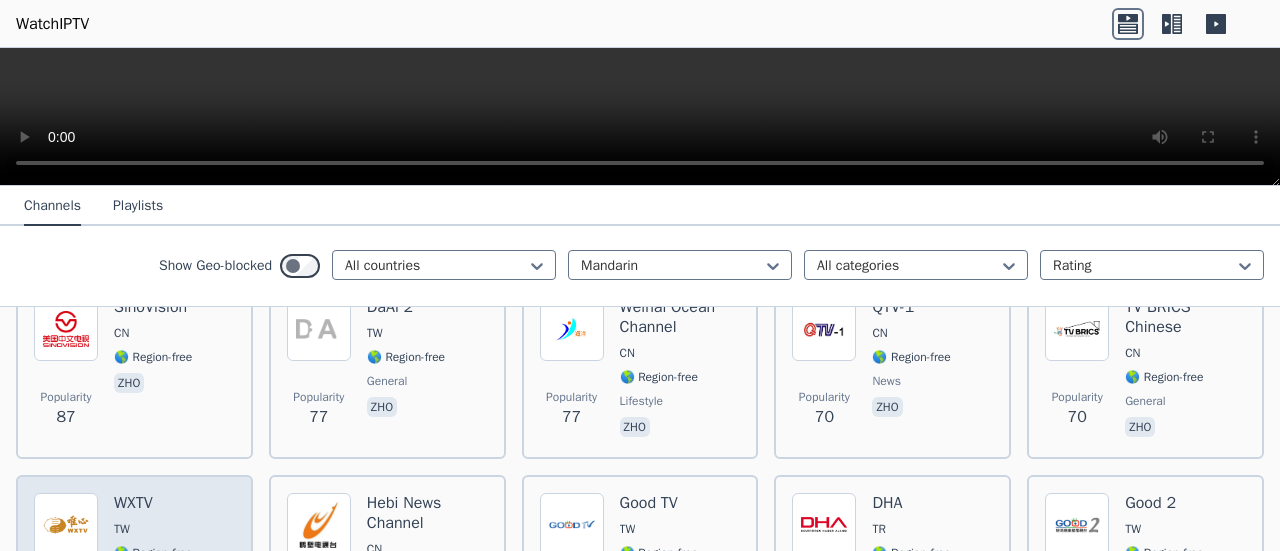 click on "Popularity 70 WXTV TW 🌎 Region-free religious zho" at bounding box center (134, 567) 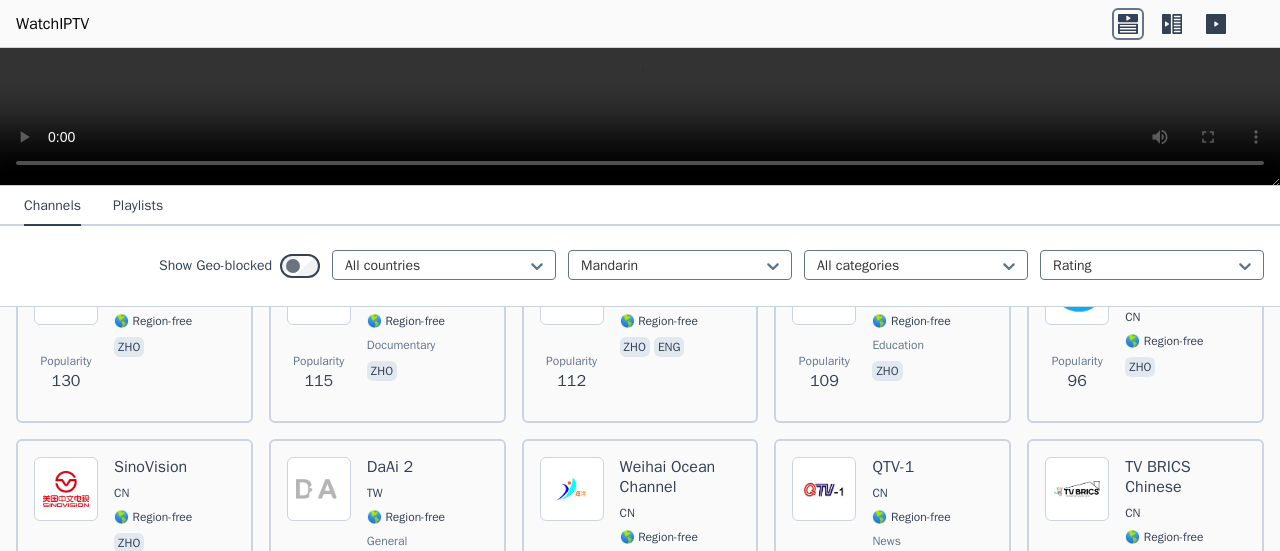 scroll, scrollTop: 671, scrollLeft: 0, axis: vertical 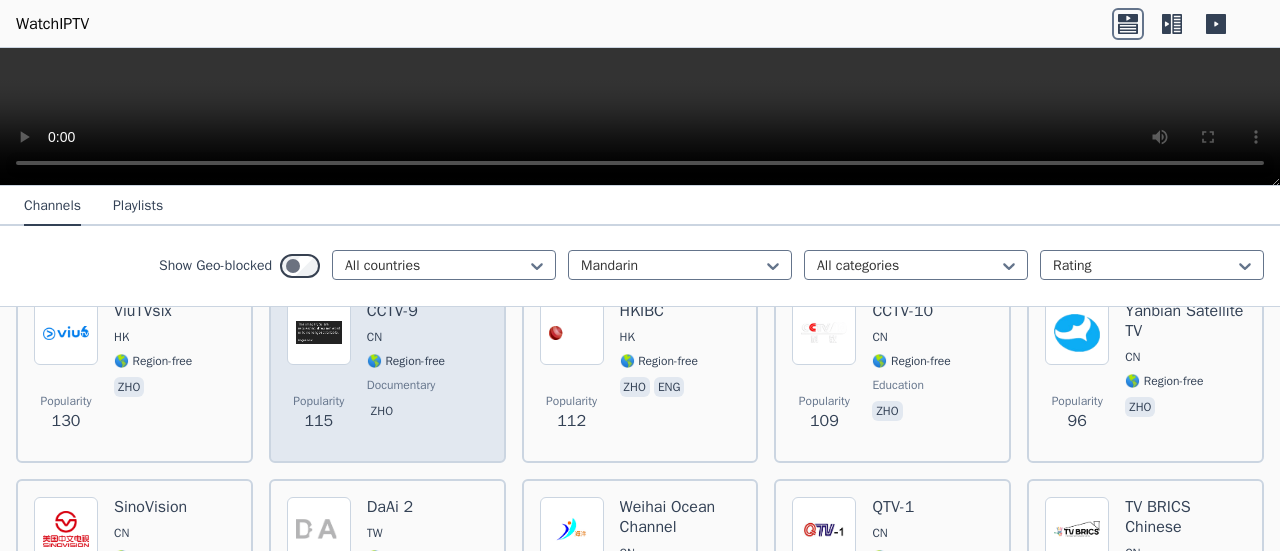 click on "Popularity 115 CCTV-9 CN 🌎 Region-free documentary zho" at bounding box center [387, 373] 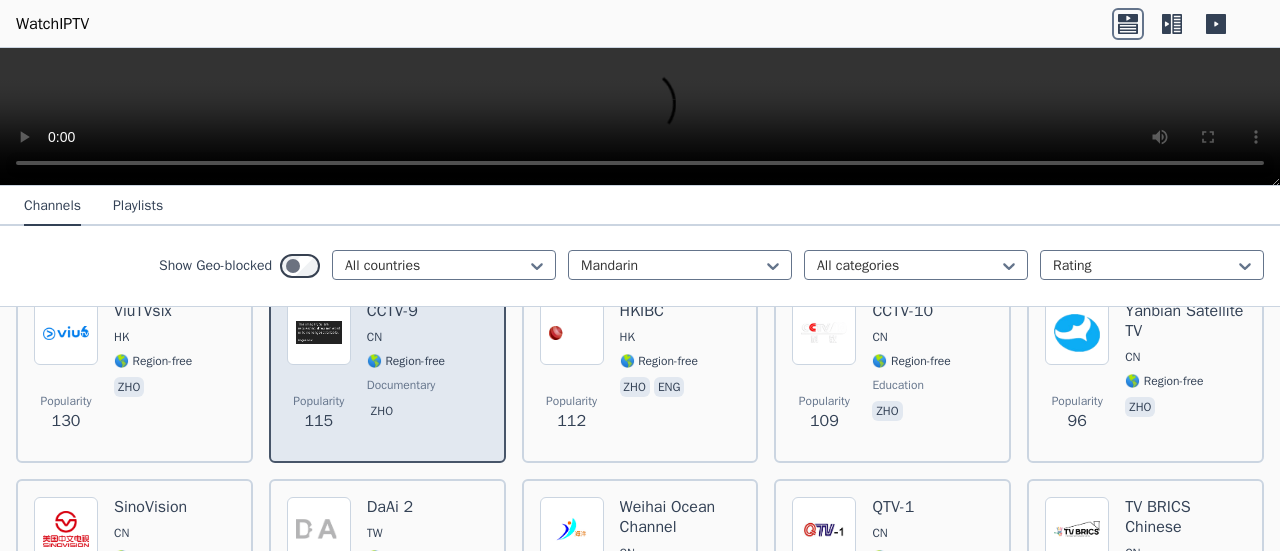 click on "Popularity 115 CCTV-9 CN 🌎 Region-free documentary zho" at bounding box center (387, 373) 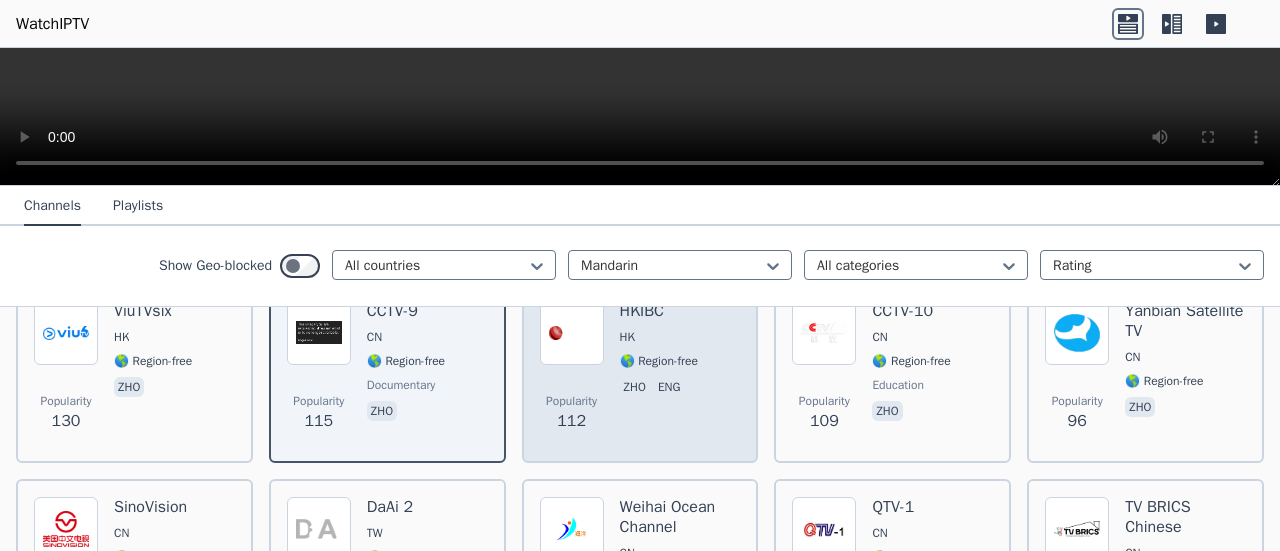 scroll, scrollTop: 571, scrollLeft: 0, axis: vertical 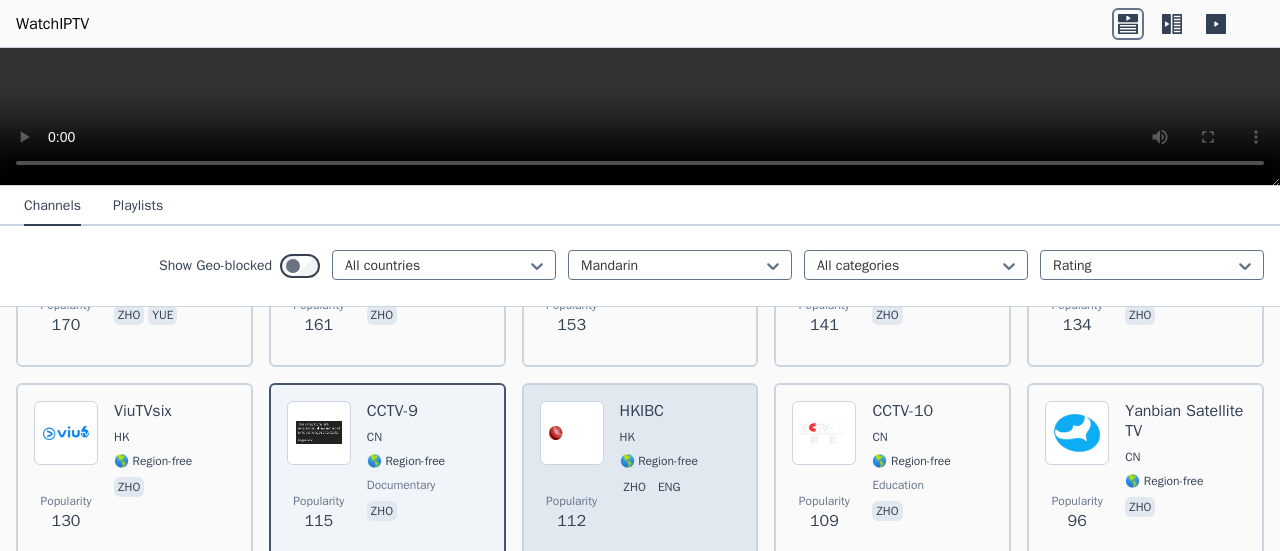 click on "HK" at bounding box center (659, 437) 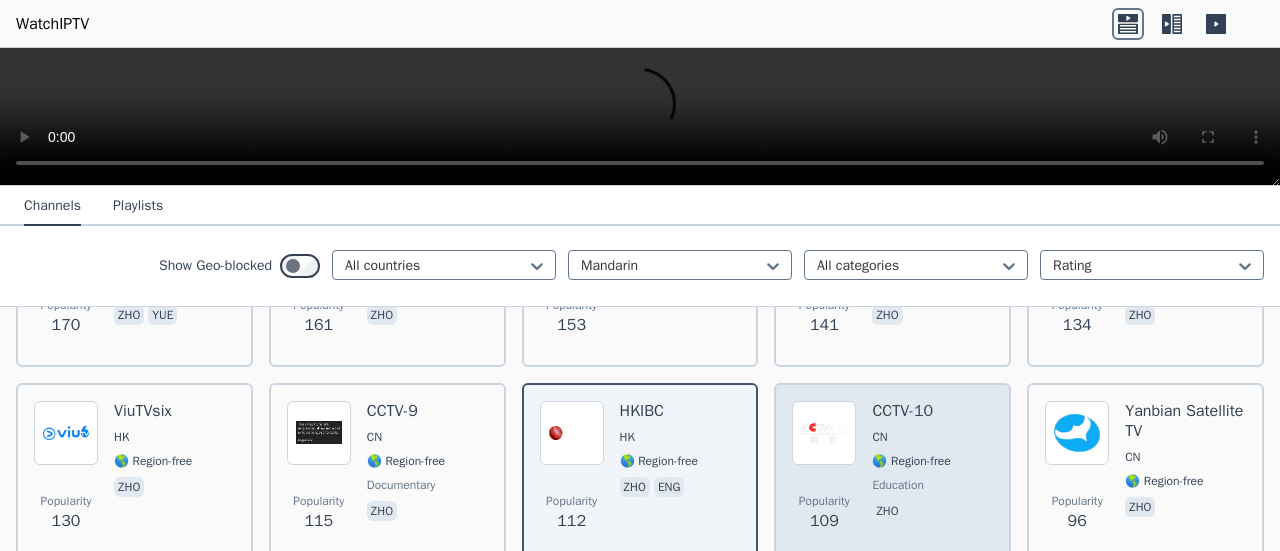 click on "CN" at bounding box center (911, 437) 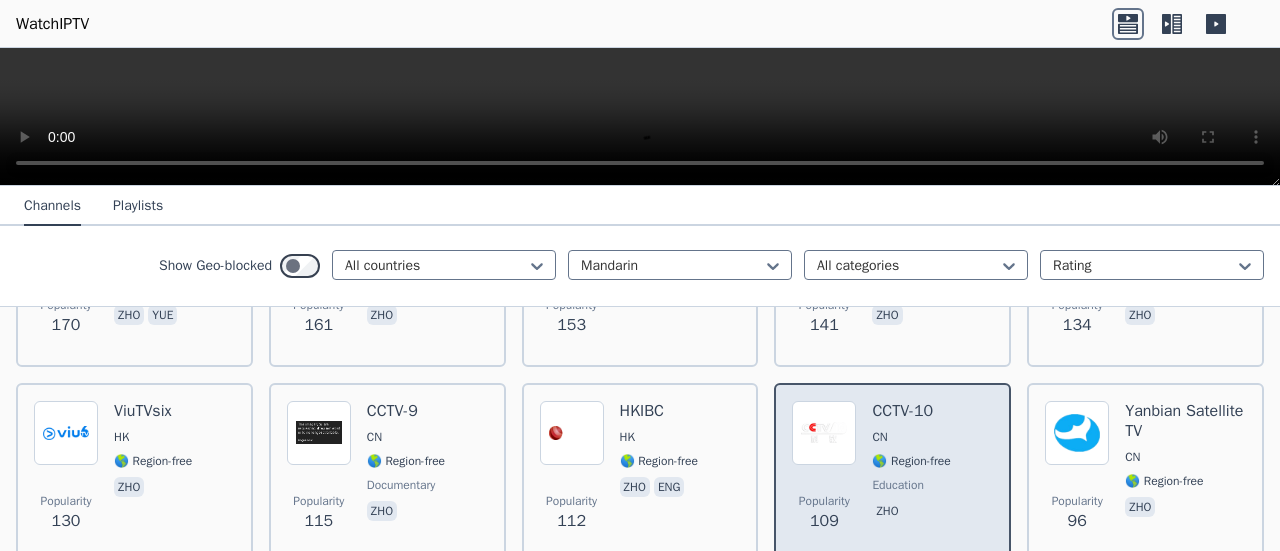 click on "CN" at bounding box center (911, 437) 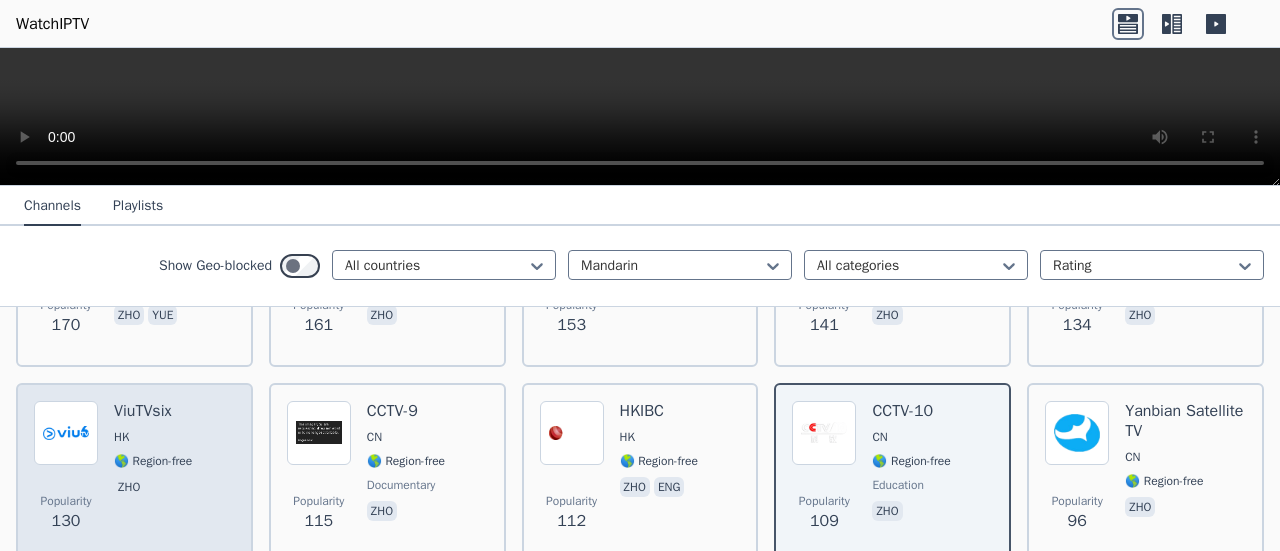 click on "HK" at bounding box center (153, 437) 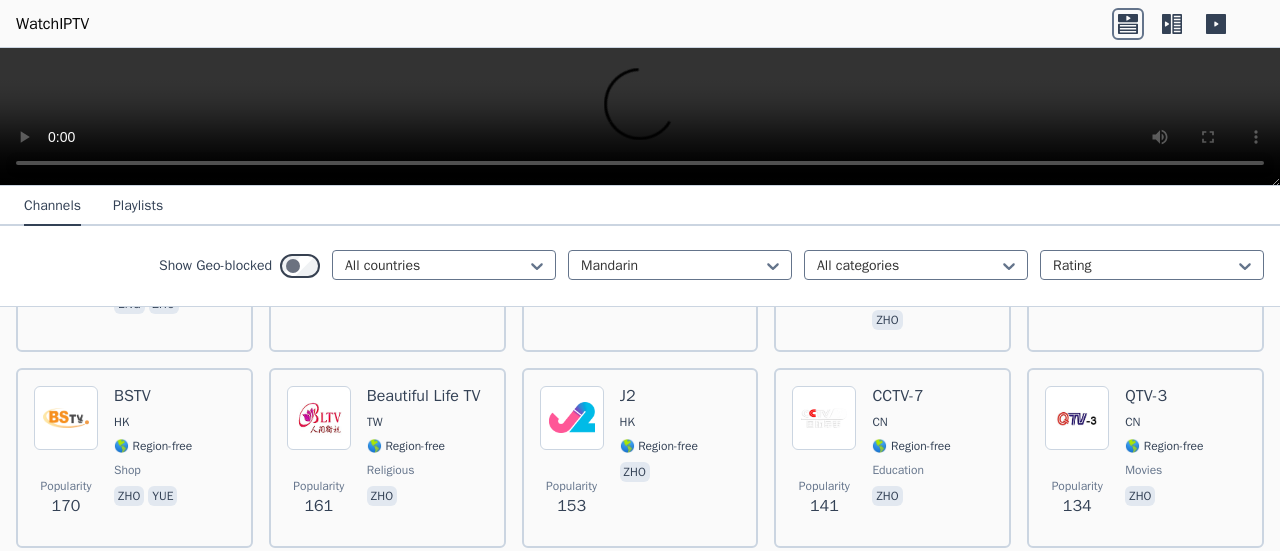 scroll, scrollTop: 371, scrollLeft: 0, axis: vertical 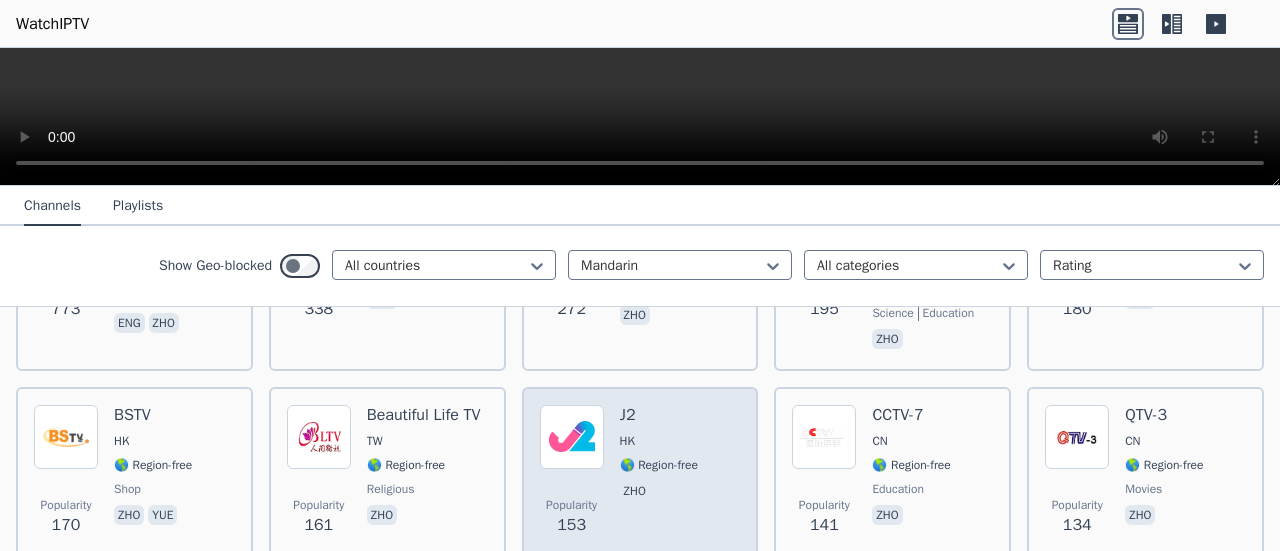 click on "J2" at bounding box center (659, 415) 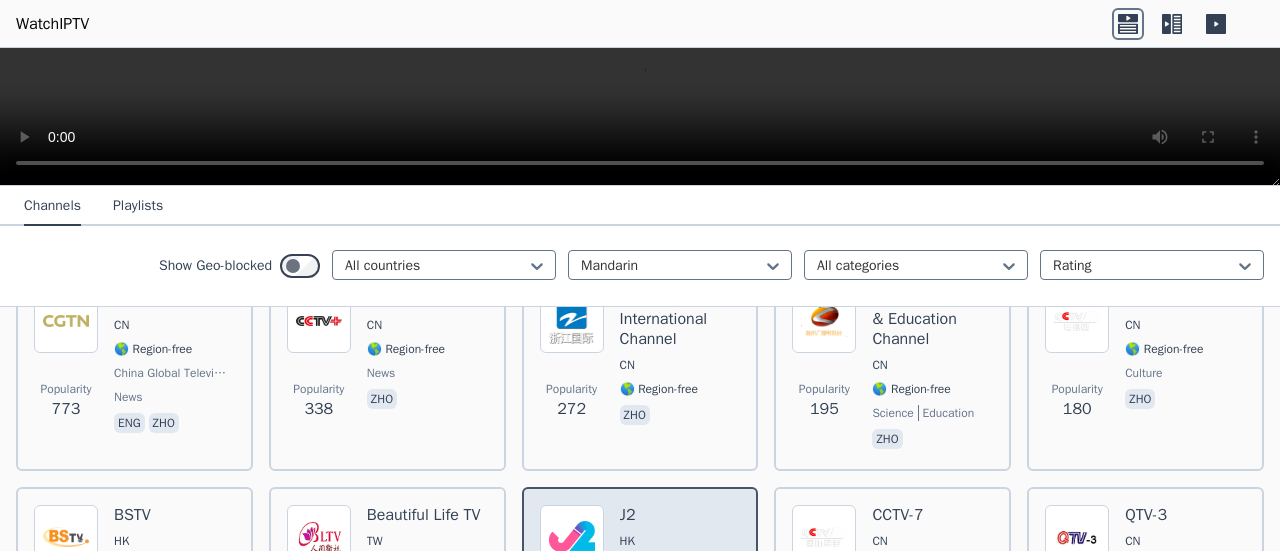 scroll, scrollTop: 371, scrollLeft: 0, axis: vertical 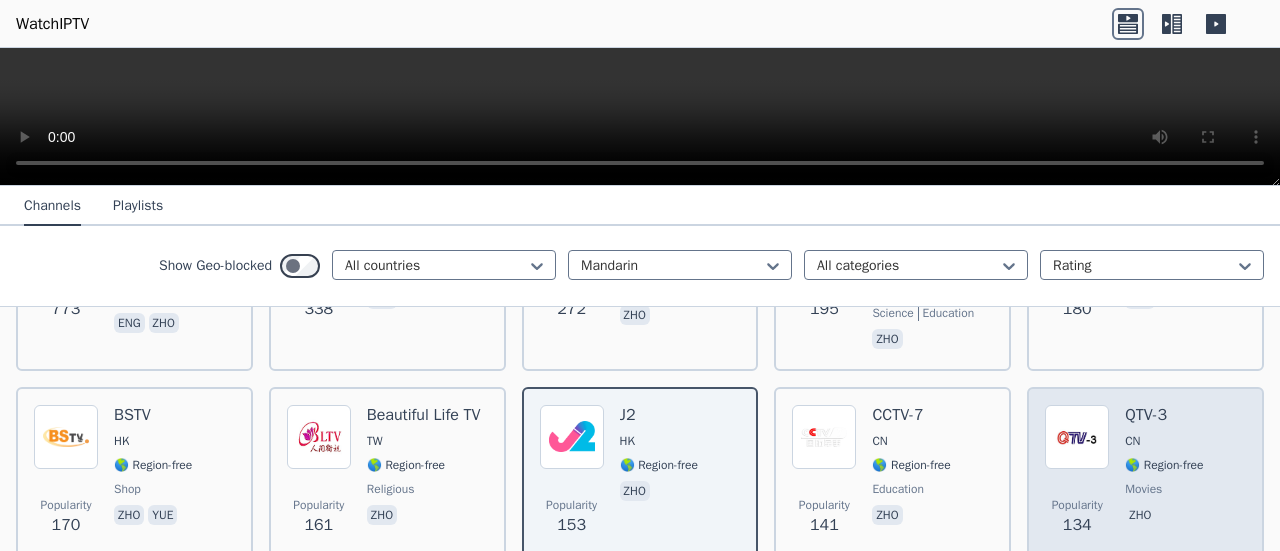 click on "Popularity 134 QTV-3 CN 🌎 Region-free movies zho" at bounding box center (1145, 477) 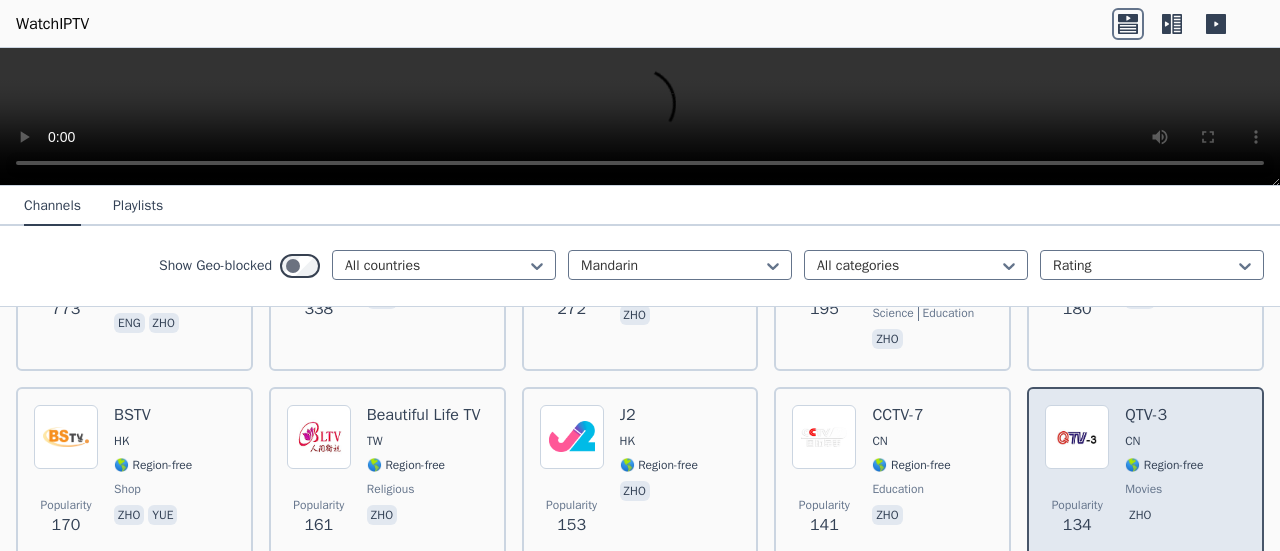 click on "Popularity 134 QTV-3 CN 🌎 Region-free movies zho" at bounding box center (1145, 477) 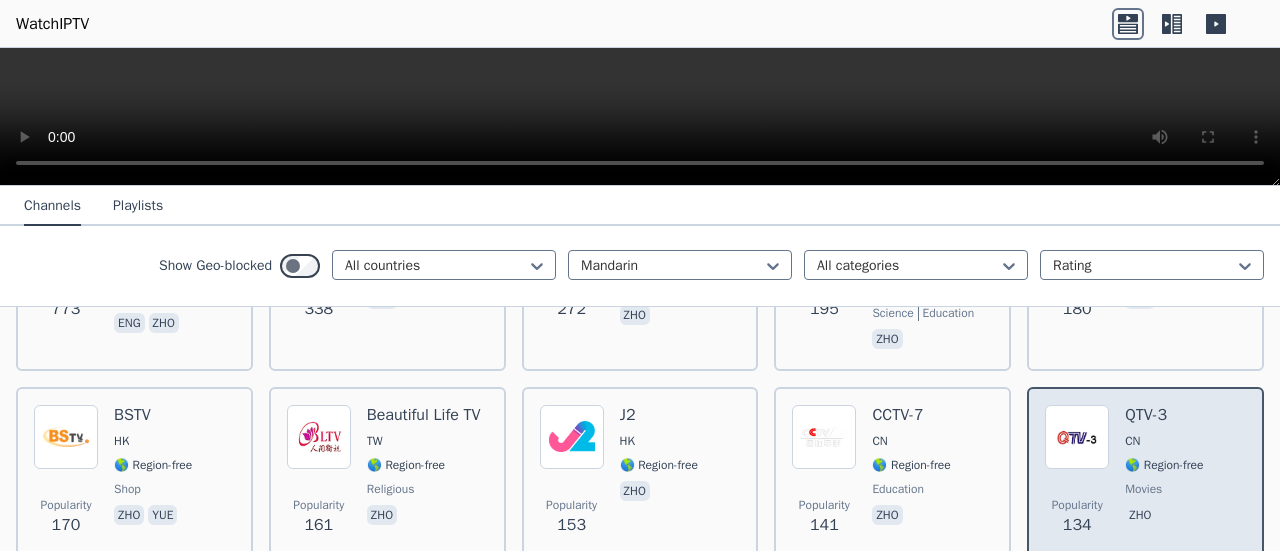 click on "Popularity 134 QTV-3 CN 🌎 Region-free movies zho" at bounding box center (1145, 477) 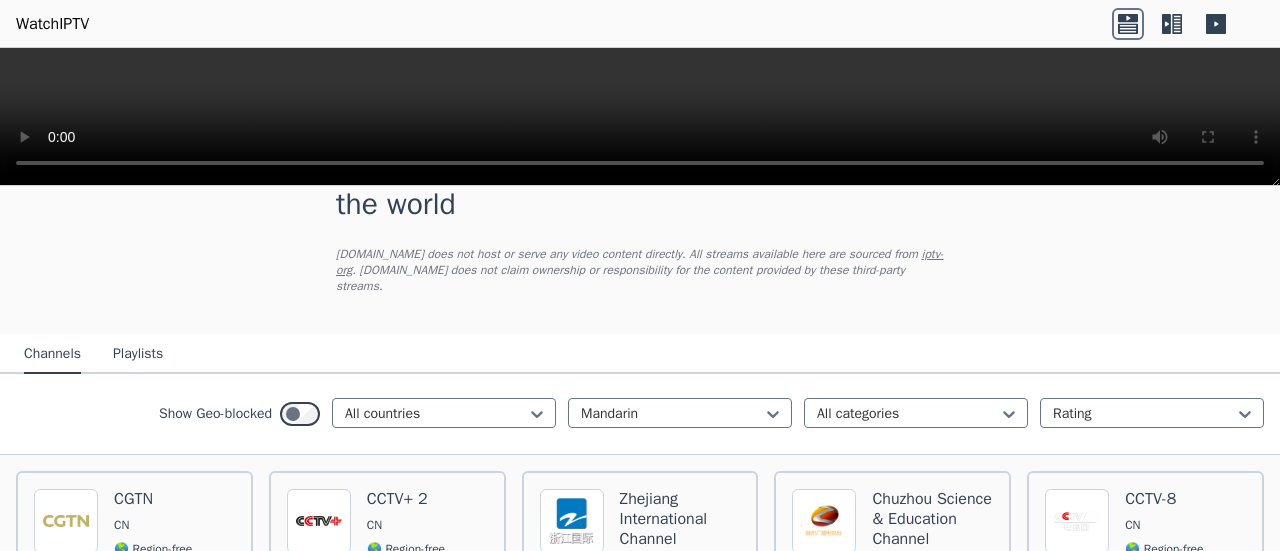 scroll, scrollTop: 171, scrollLeft: 0, axis: vertical 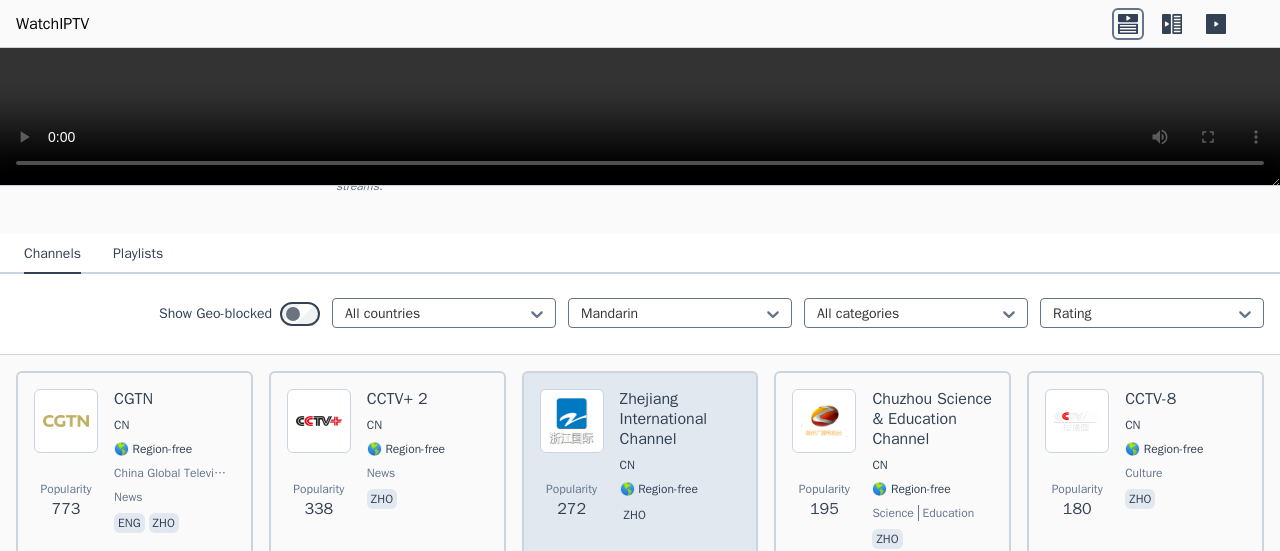 click on "Zhejiang International Channel CN 🌎 Region-free zho" at bounding box center (680, 471) 